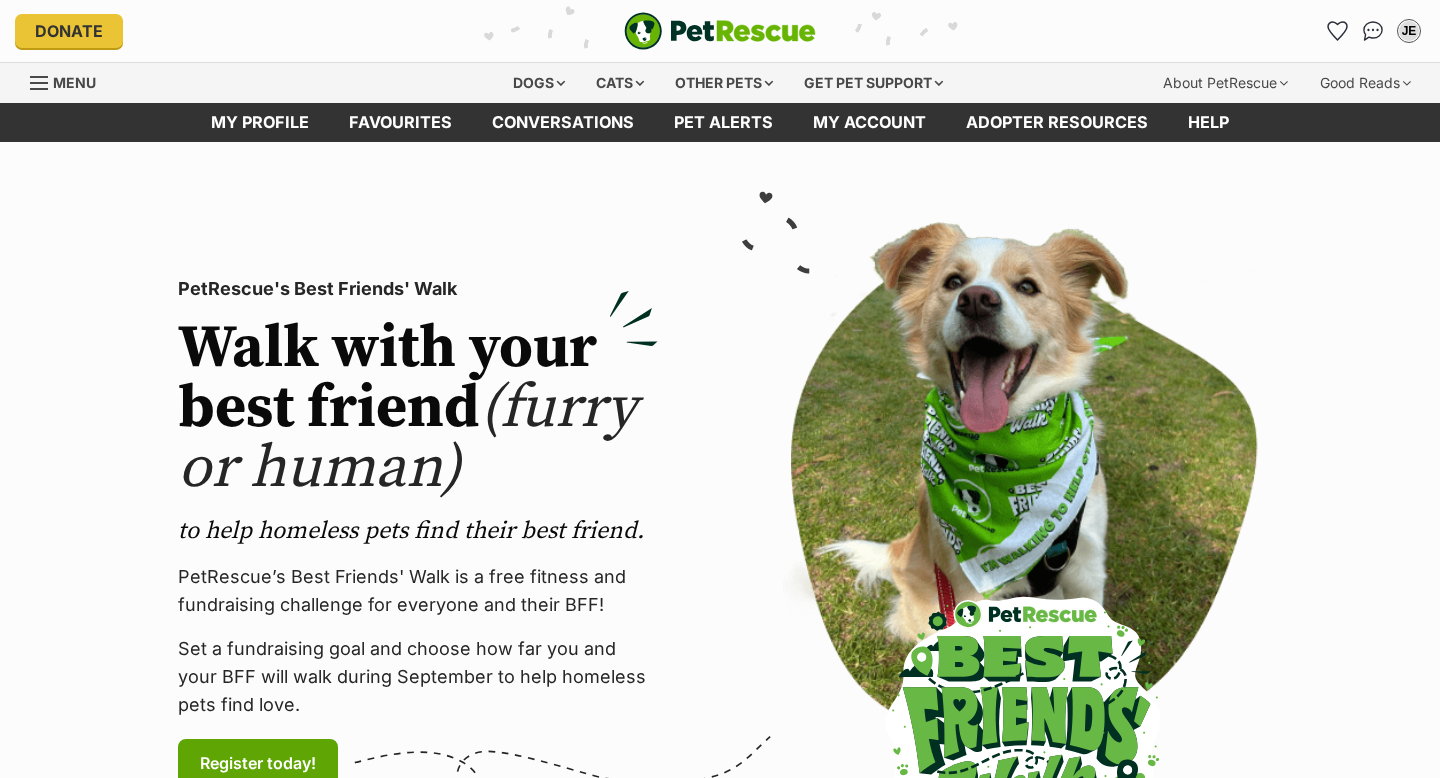 scroll, scrollTop: 0, scrollLeft: 0, axis: both 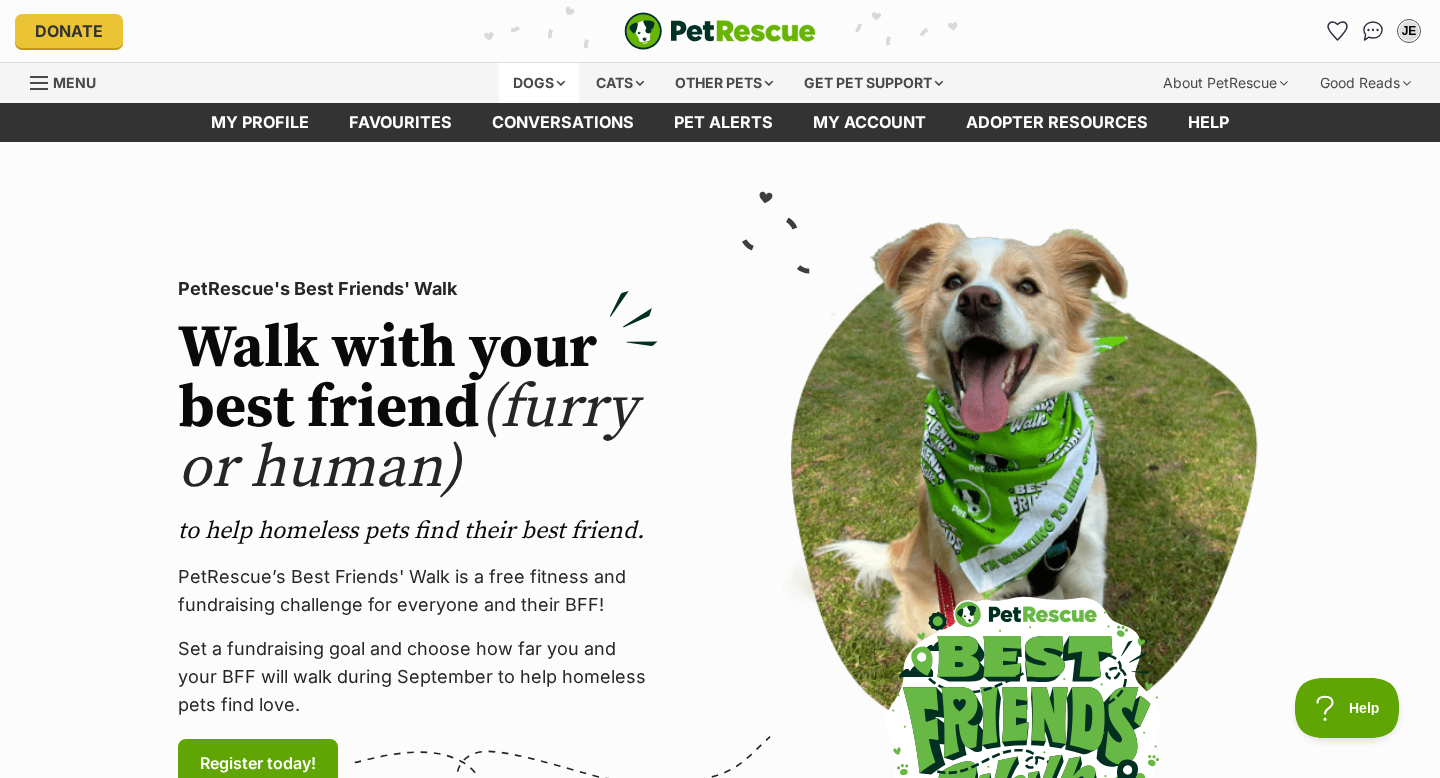 click on "Dogs" at bounding box center [539, 83] 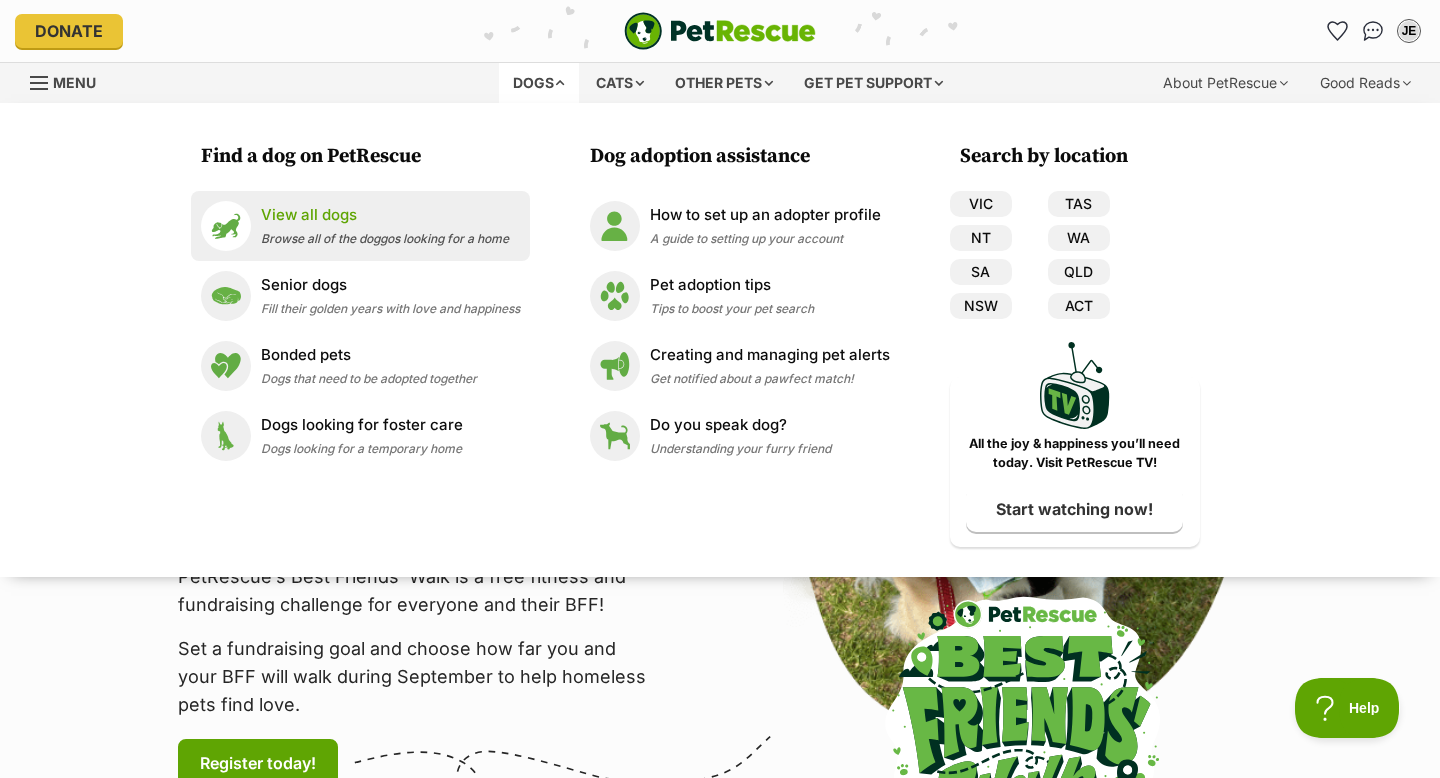 click on "Browse all of the doggos looking for a home" at bounding box center [385, 238] 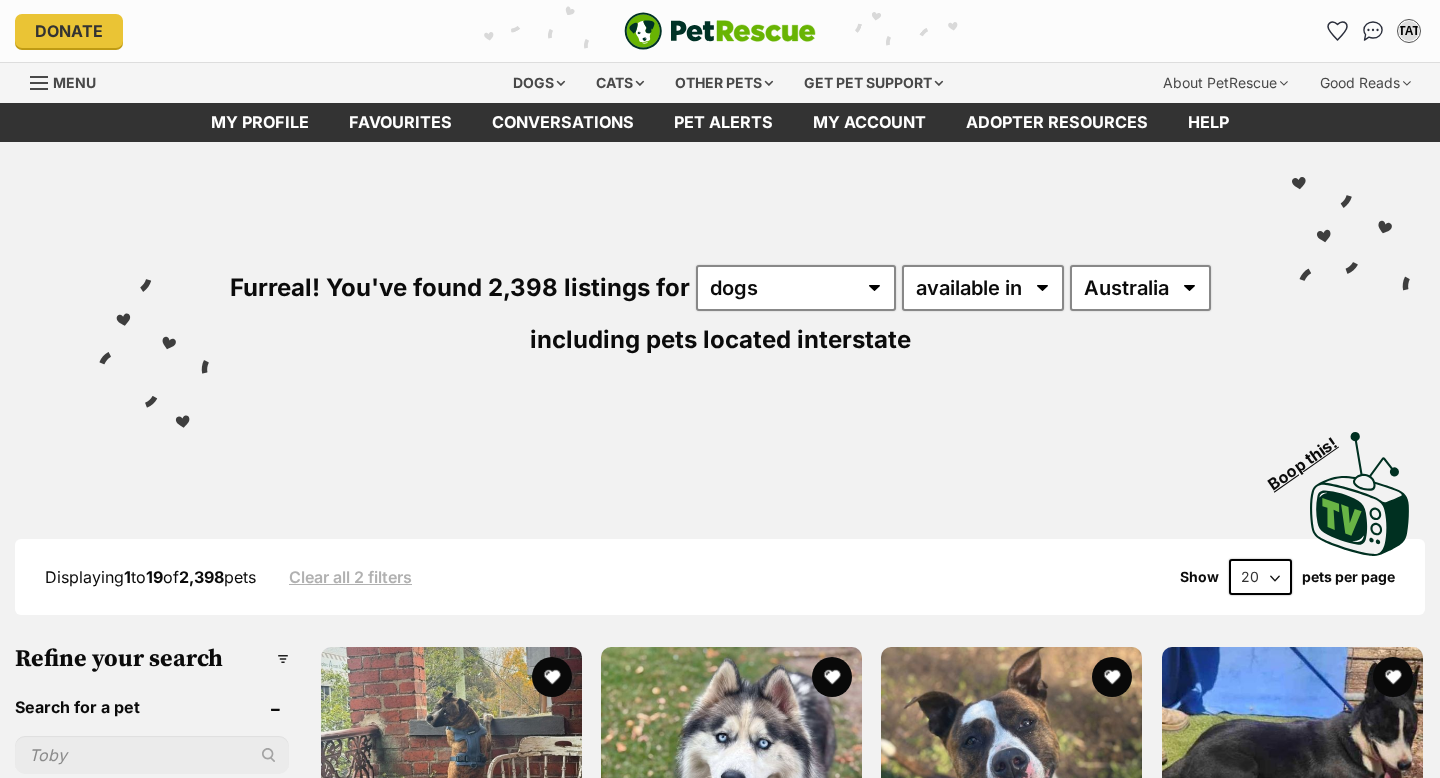 scroll, scrollTop: 0, scrollLeft: 0, axis: both 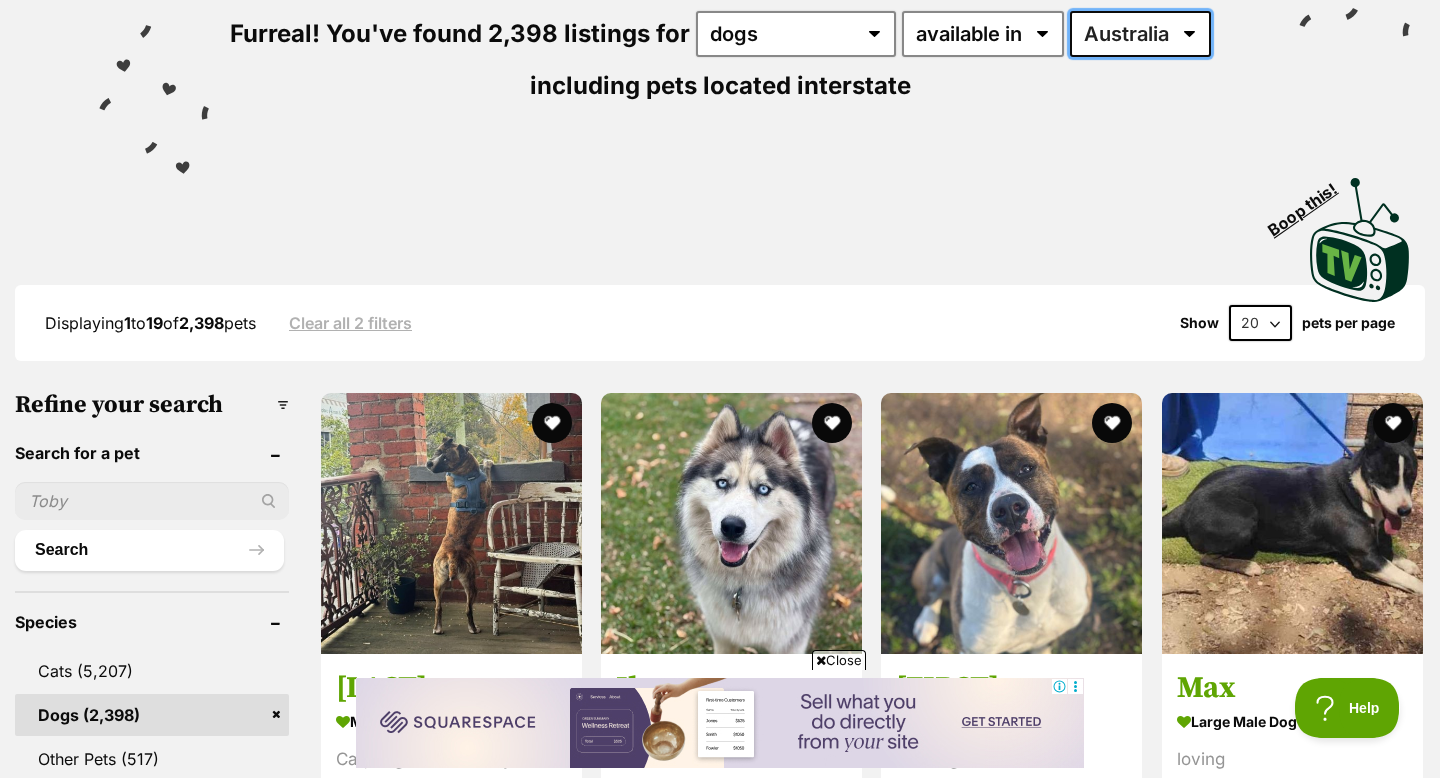 click on "Australia
ACT
NSW
NT
QLD
SA
TAS
VIC
WA" at bounding box center (1140, 34) 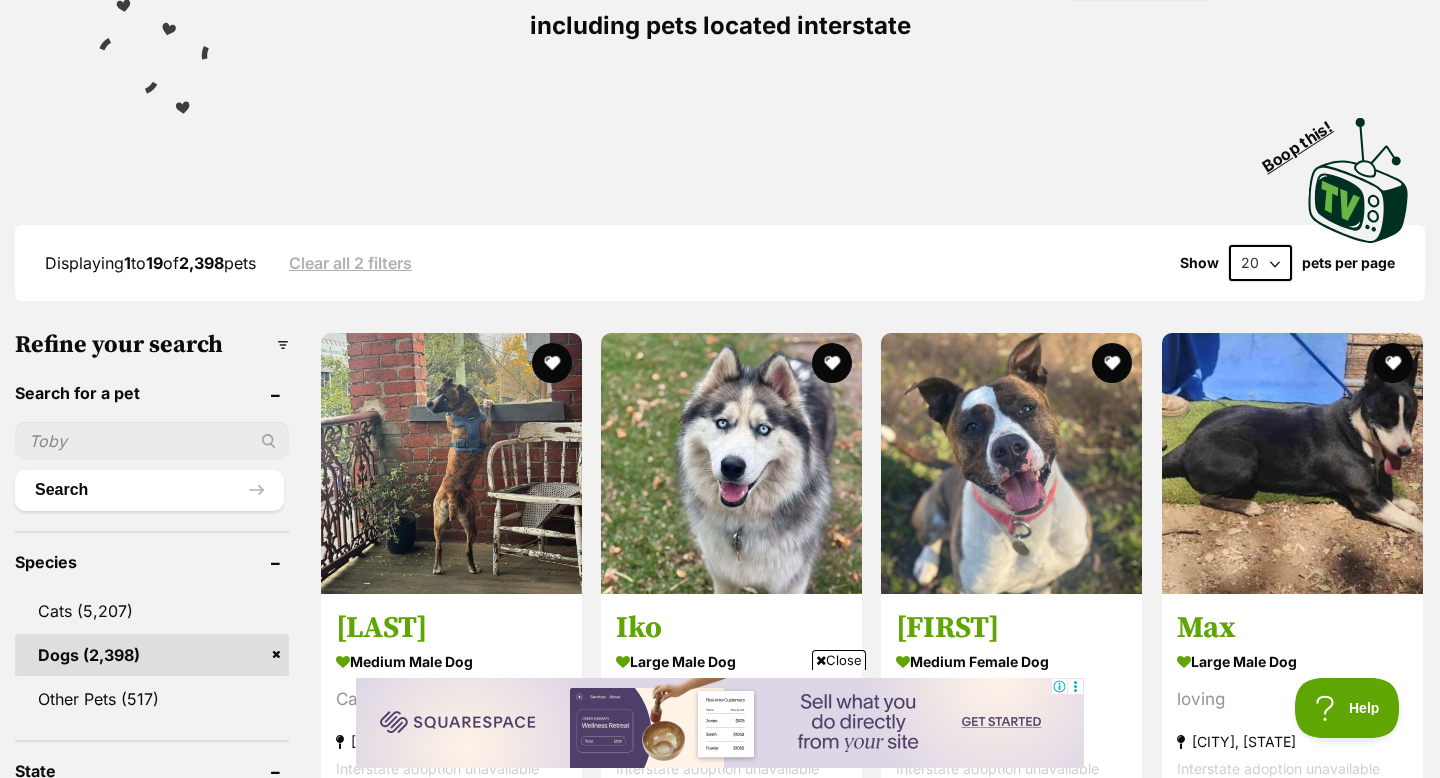 scroll, scrollTop: 323, scrollLeft: 0, axis: vertical 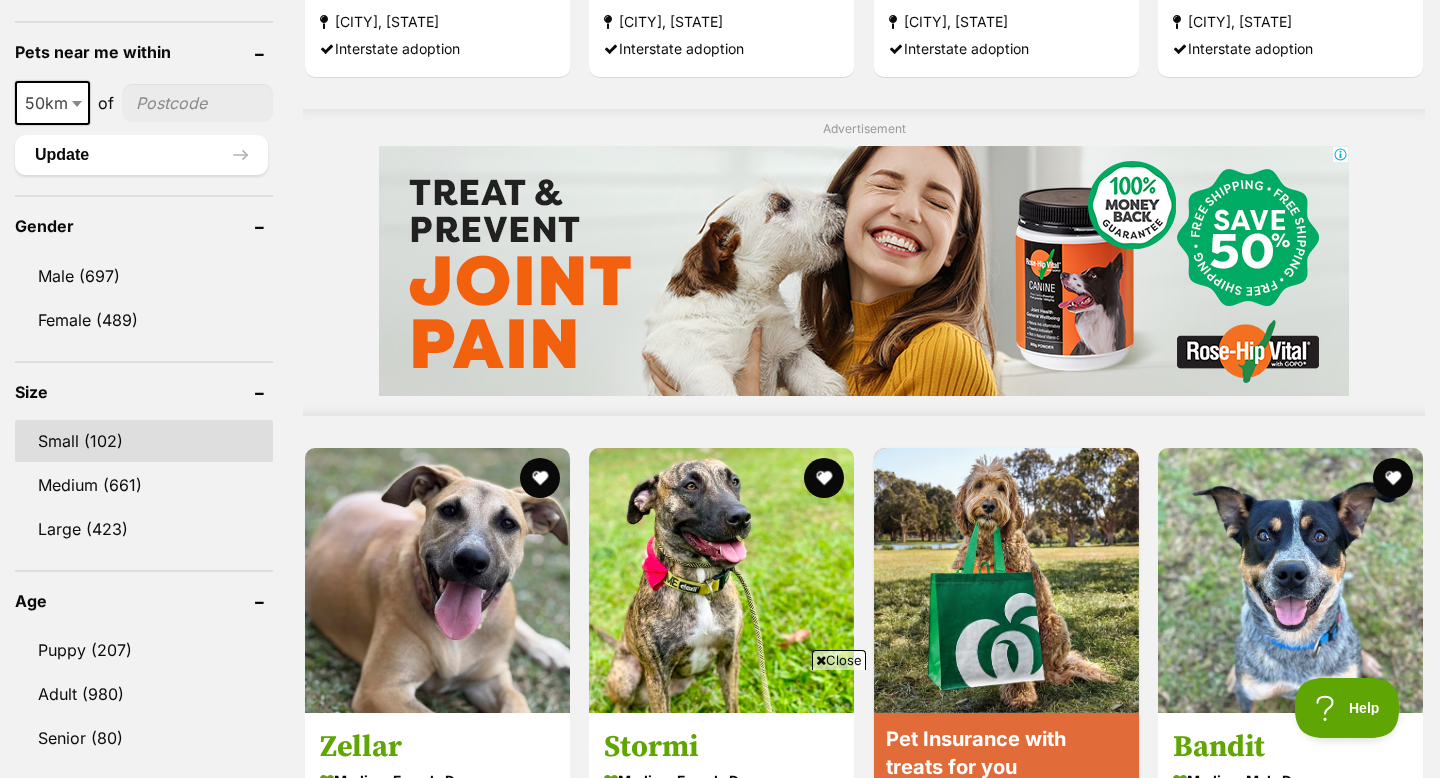 click on "Small (102)" at bounding box center [144, 441] 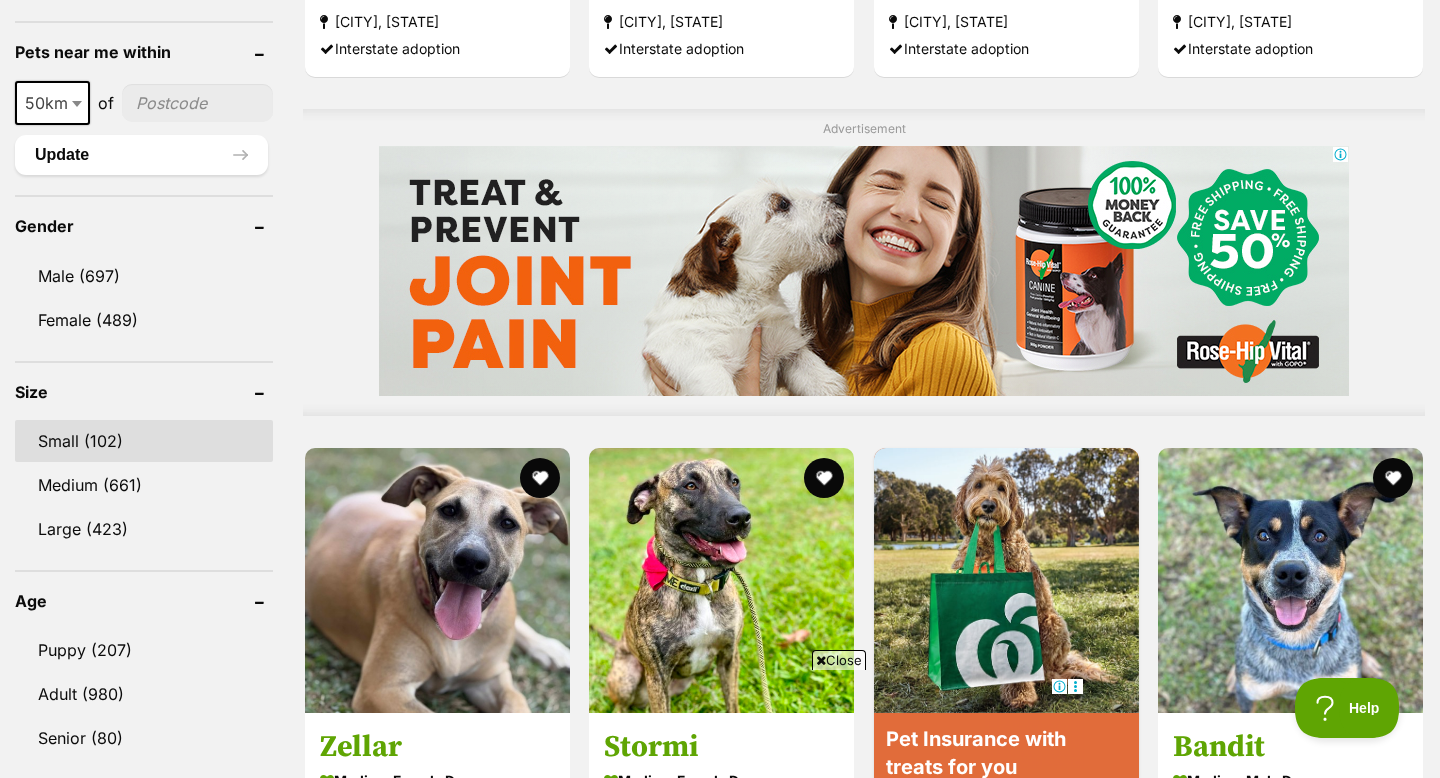 scroll, scrollTop: 0, scrollLeft: 0, axis: both 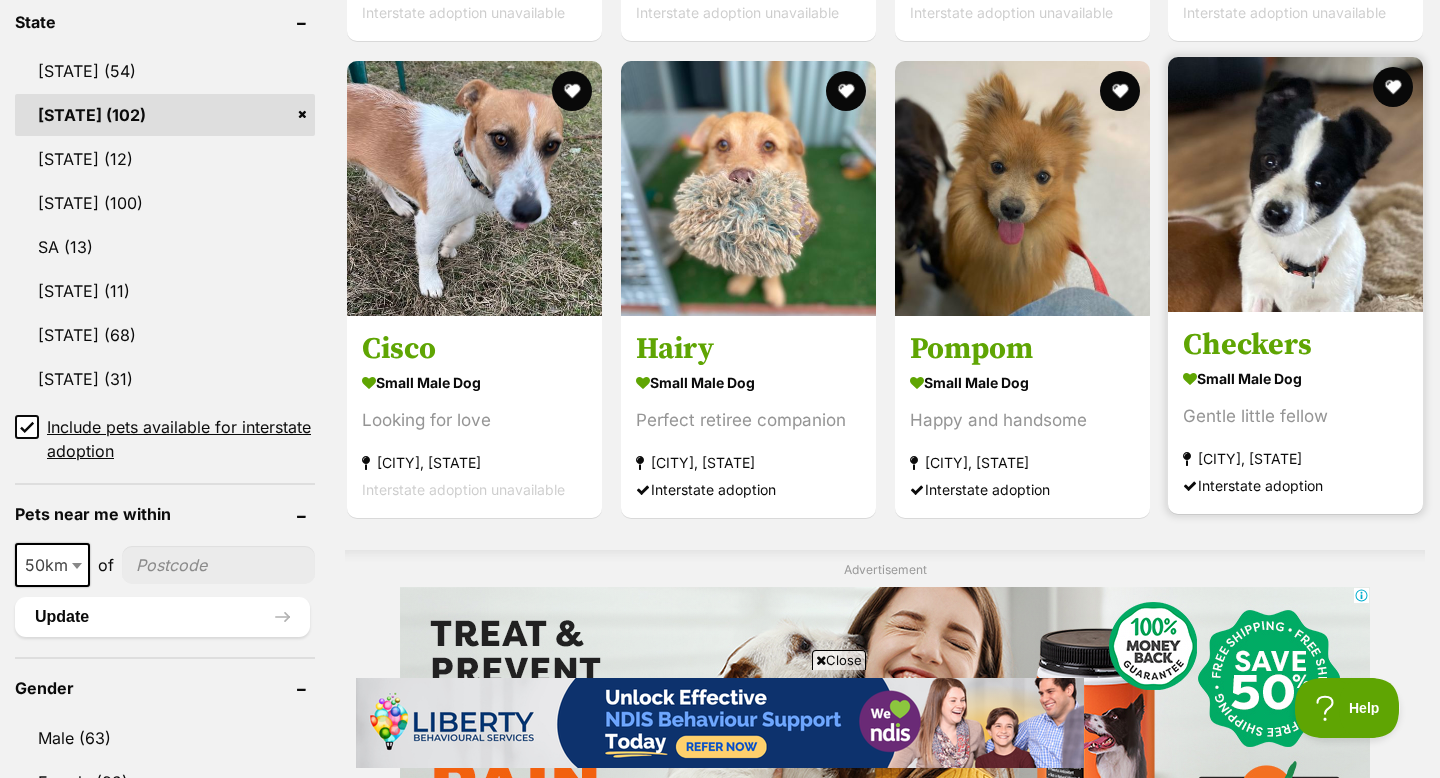 click on "Checkers
small male Dog
Gentle little fellow
Tamworth, NSW
Interstate adoption" at bounding box center (1295, 412) 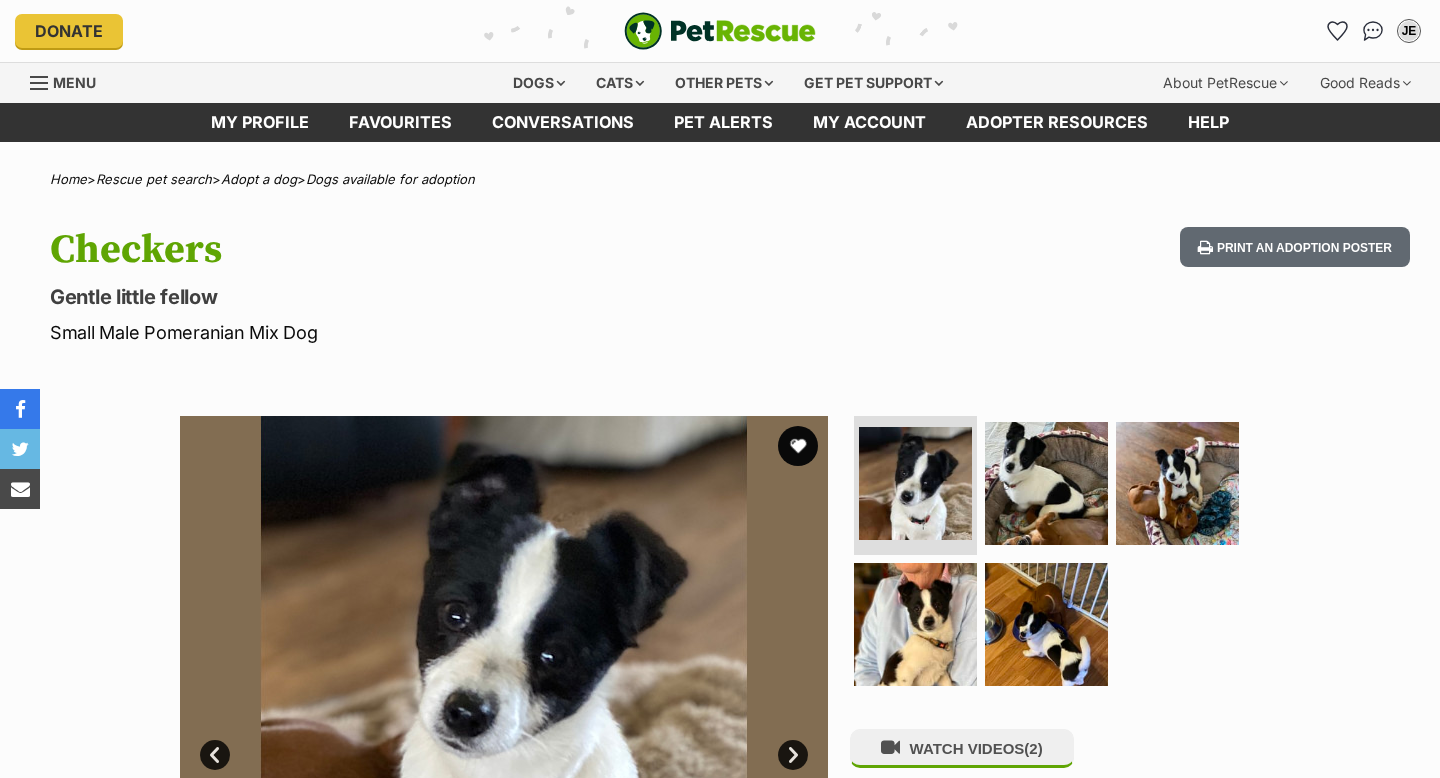 scroll, scrollTop: 0, scrollLeft: 0, axis: both 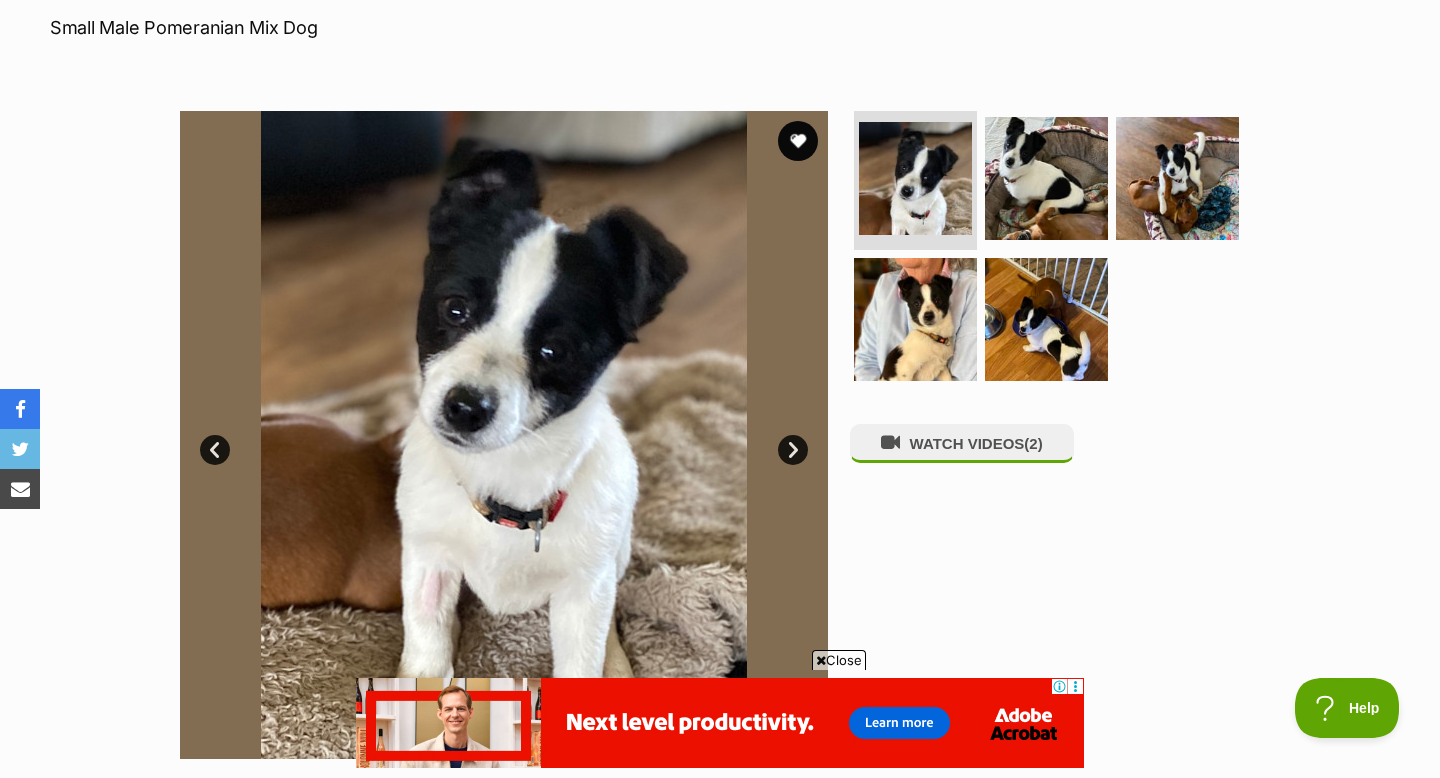 click at bounding box center [504, 435] 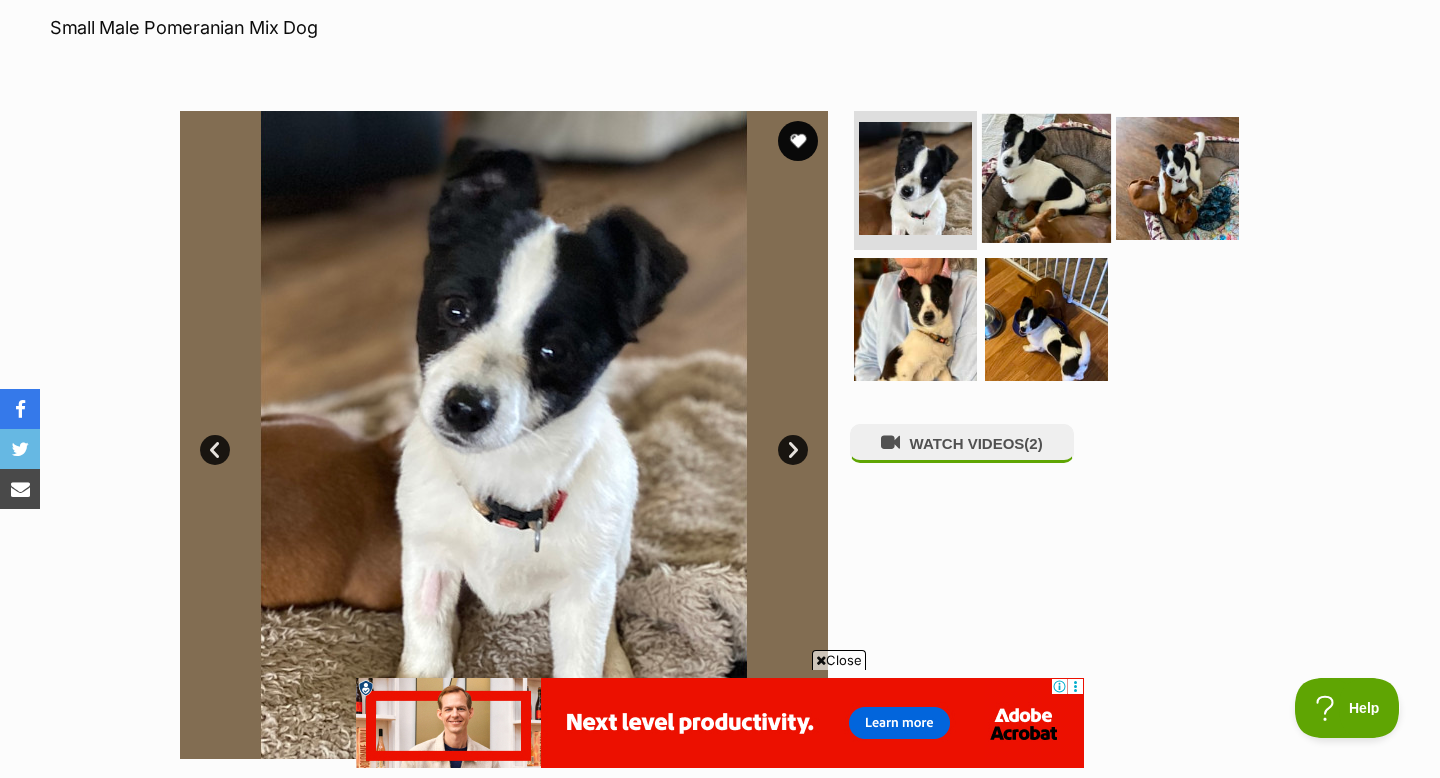 click at bounding box center [1046, 177] 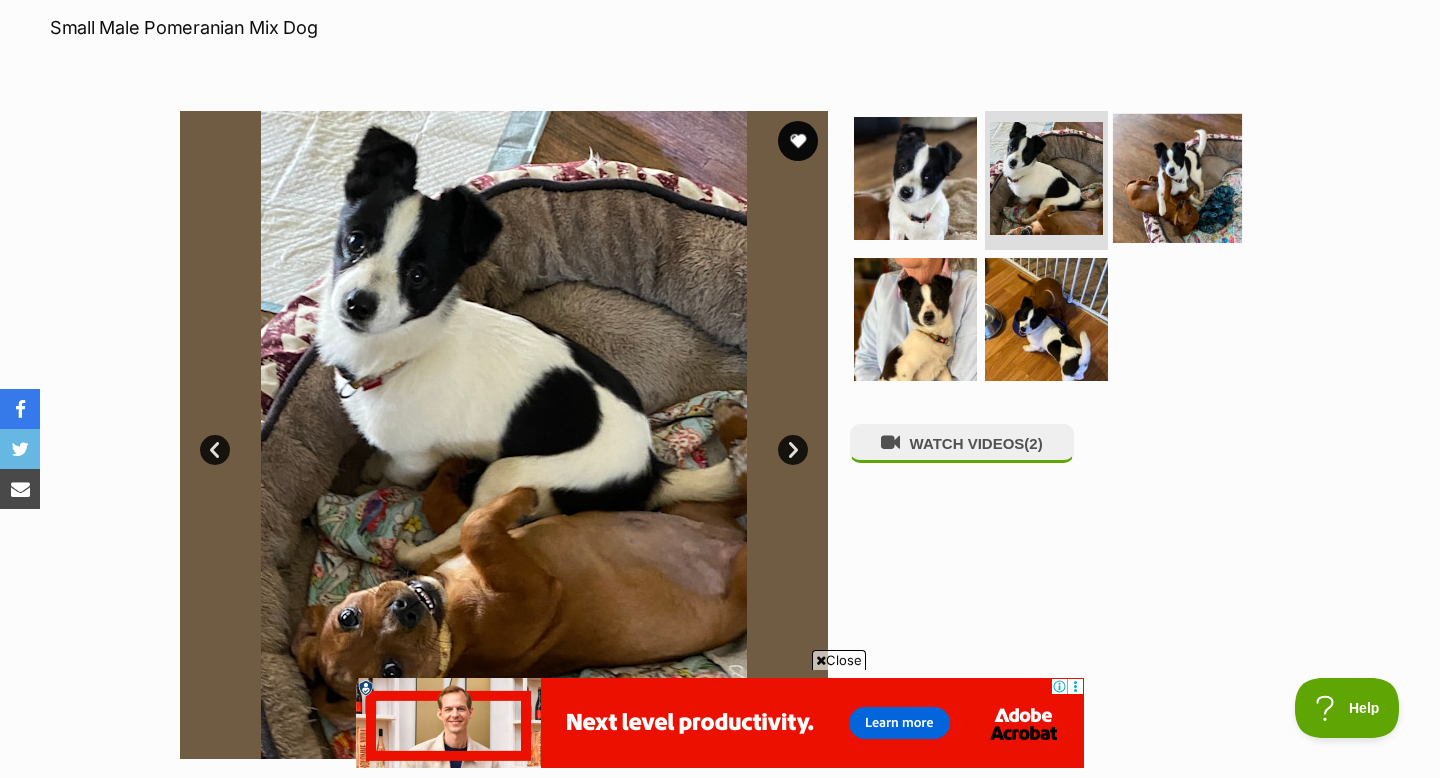 click at bounding box center [1177, 177] 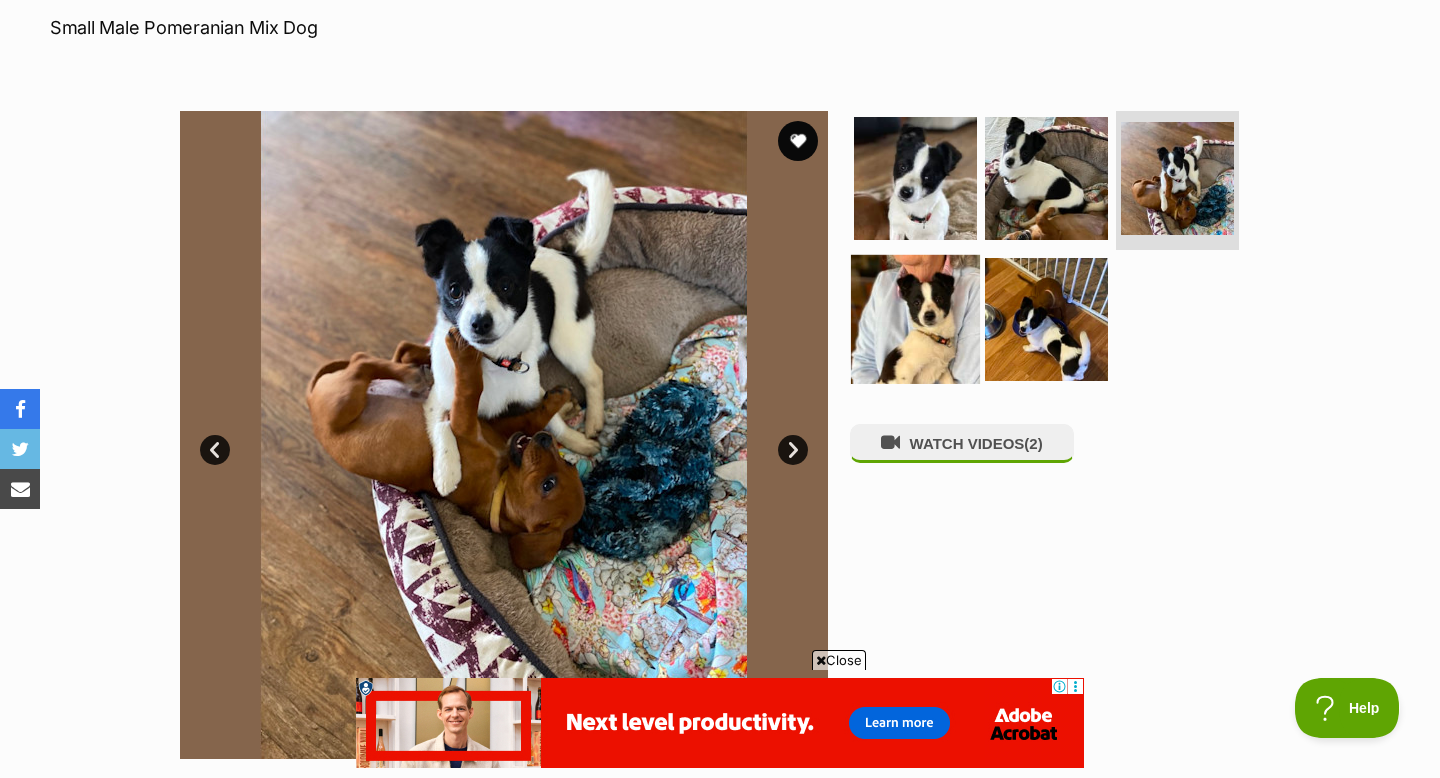 click at bounding box center [915, 319] 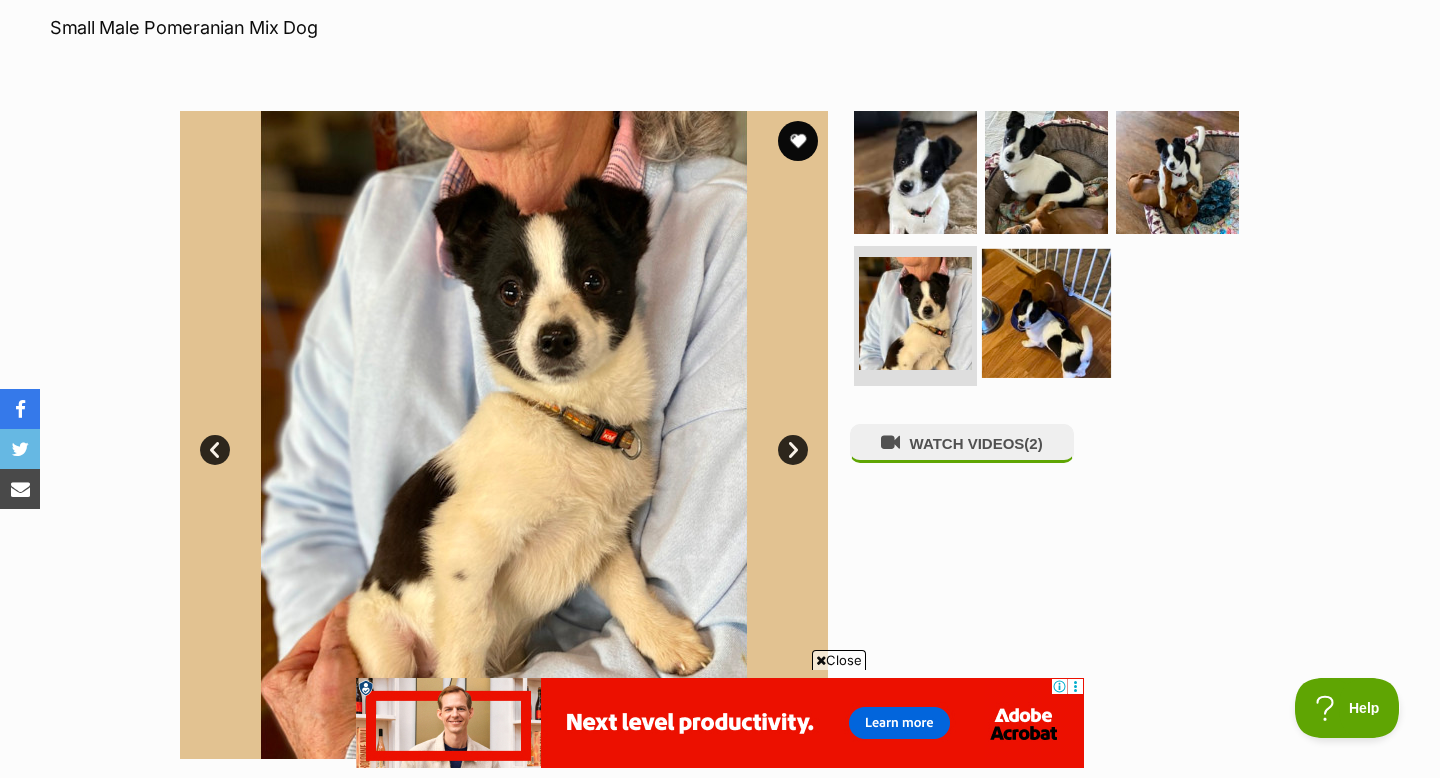 click at bounding box center (1046, 313) 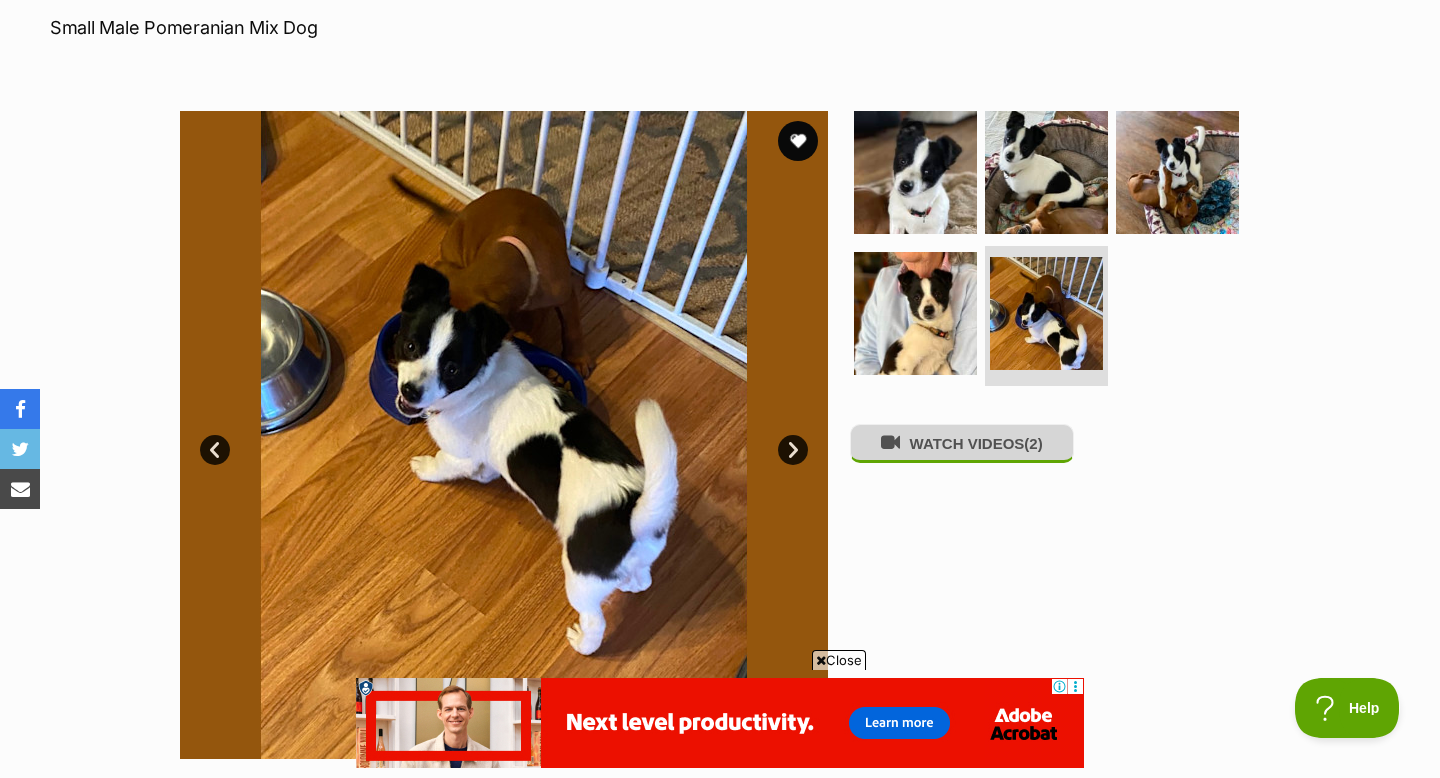 click on "WATCH VIDEOS
(2)" at bounding box center [962, 443] 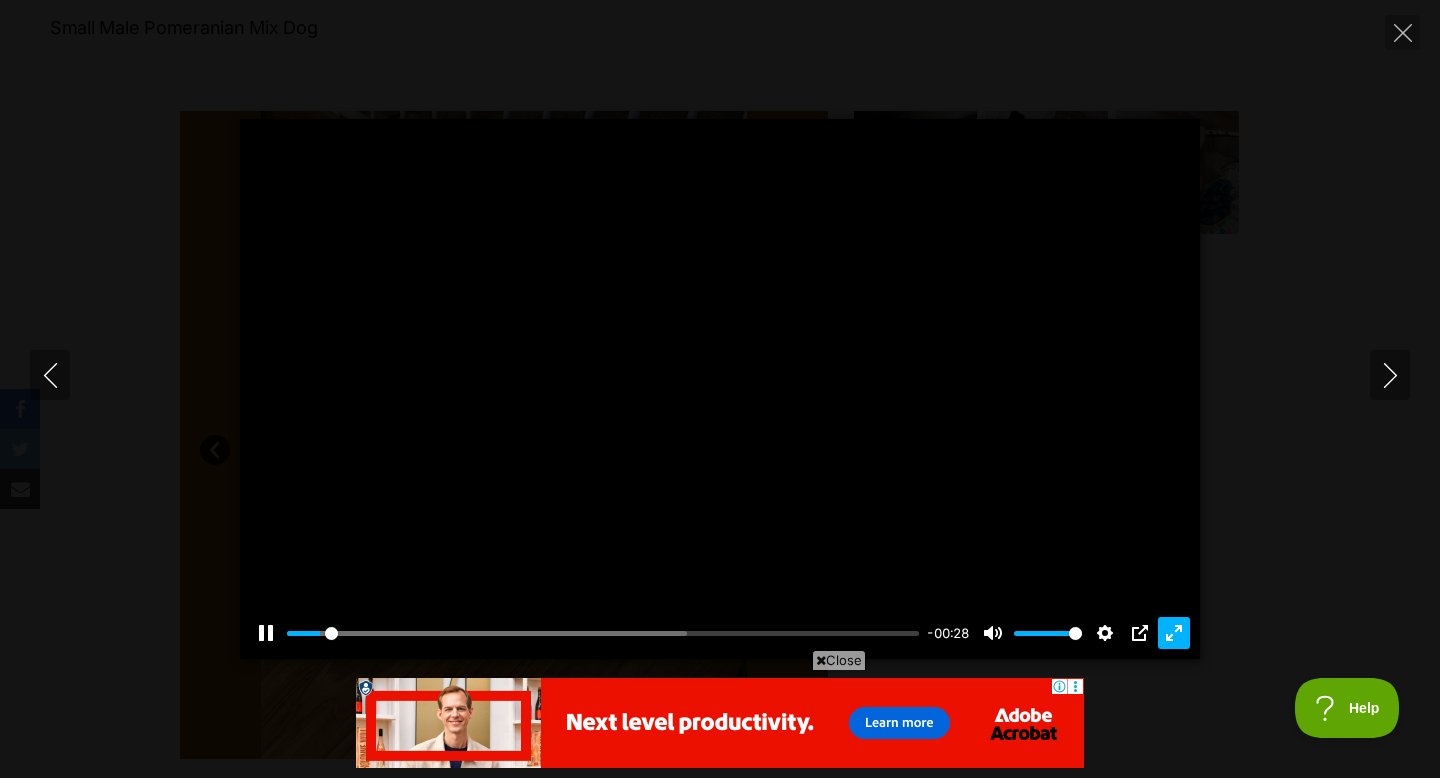 click on "Exit fullscreen Enter fullscreen" at bounding box center (1174, 633) 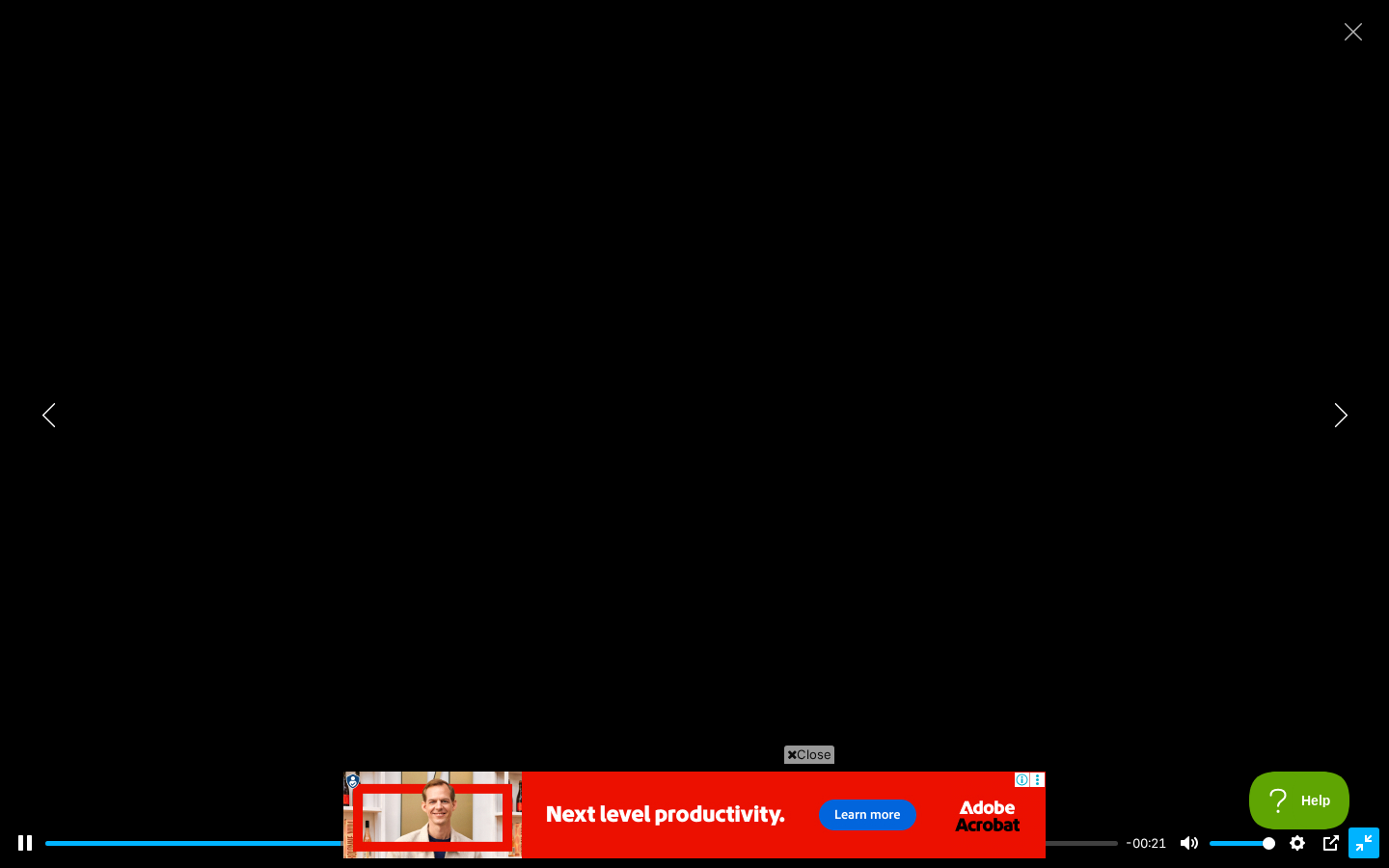 click on "Exit fullscreen Enter fullscreen" at bounding box center [1364, 843] 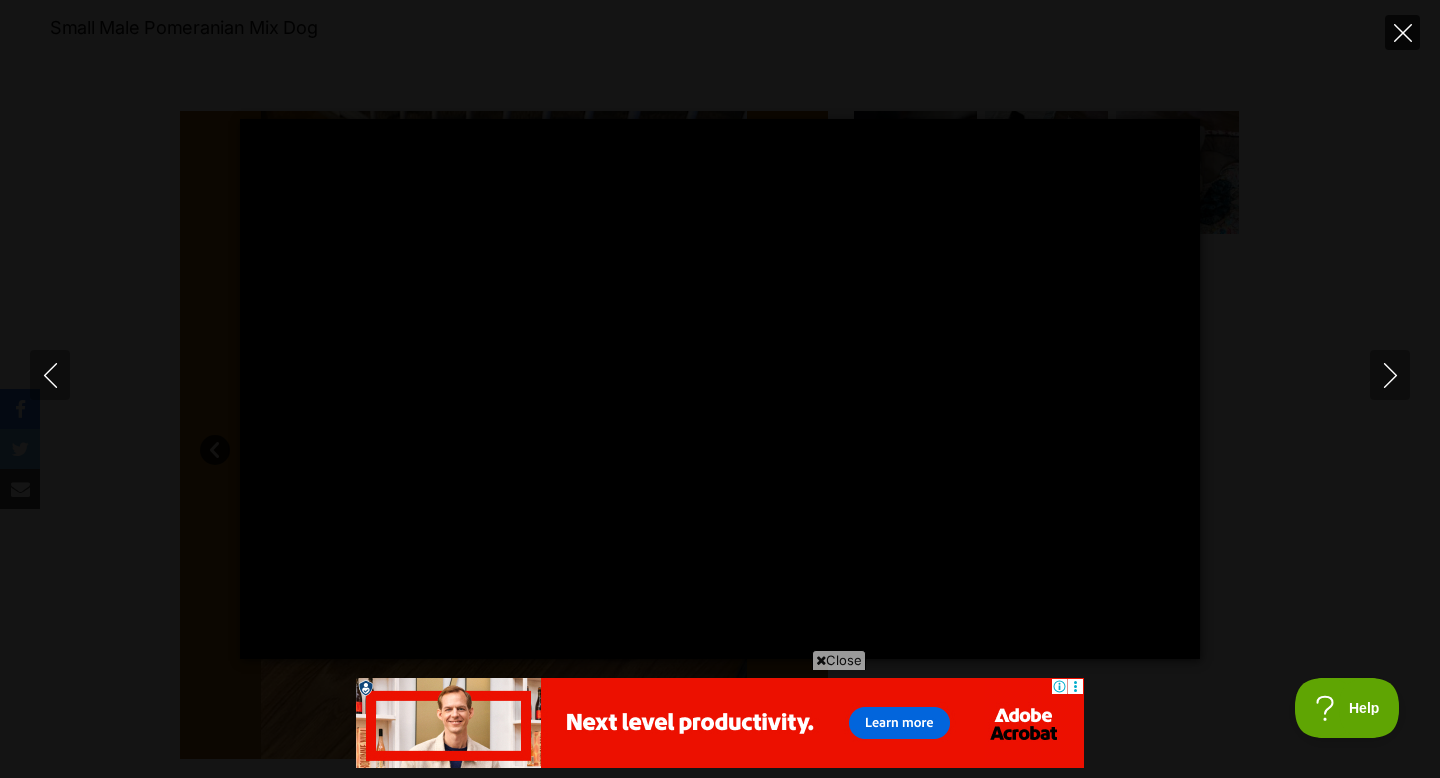 click 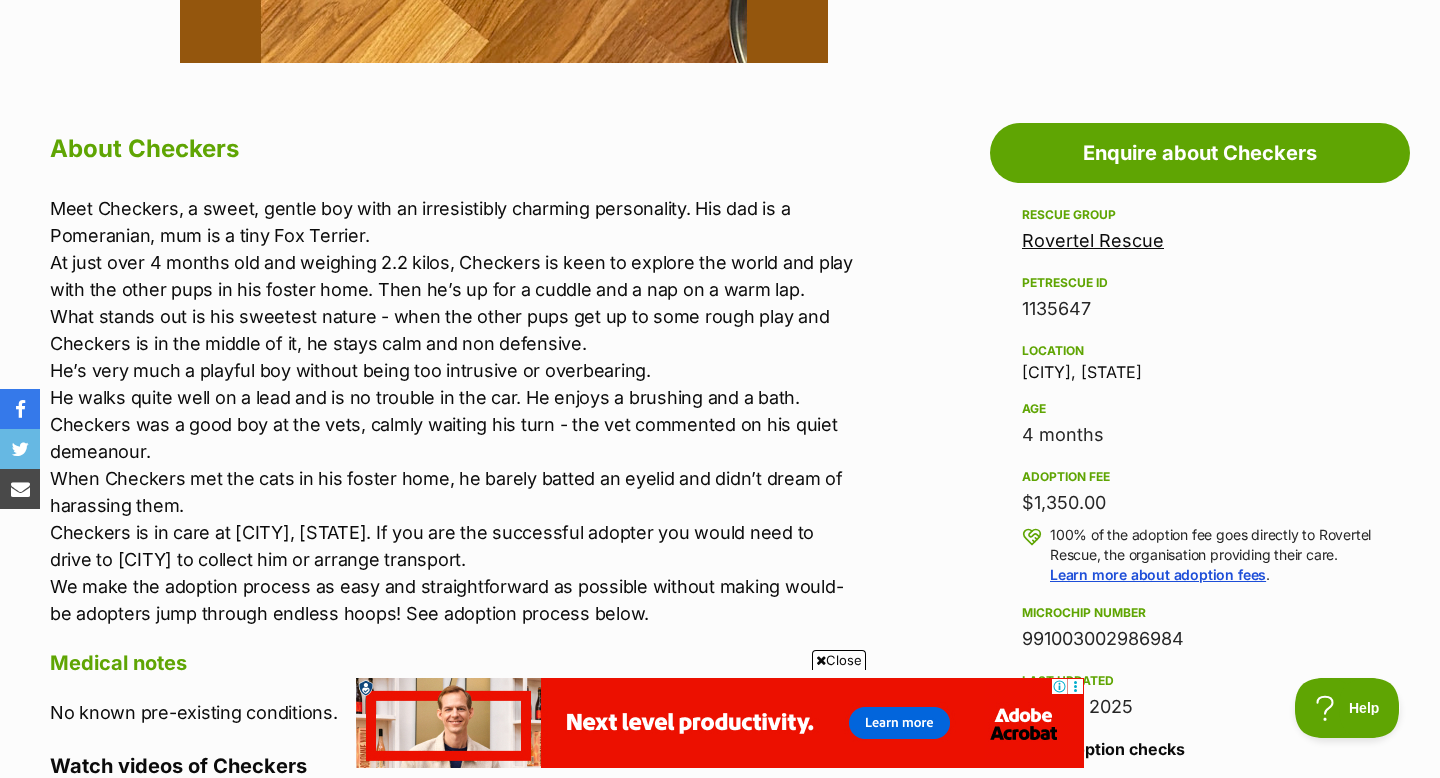 scroll, scrollTop: 1005, scrollLeft: 0, axis: vertical 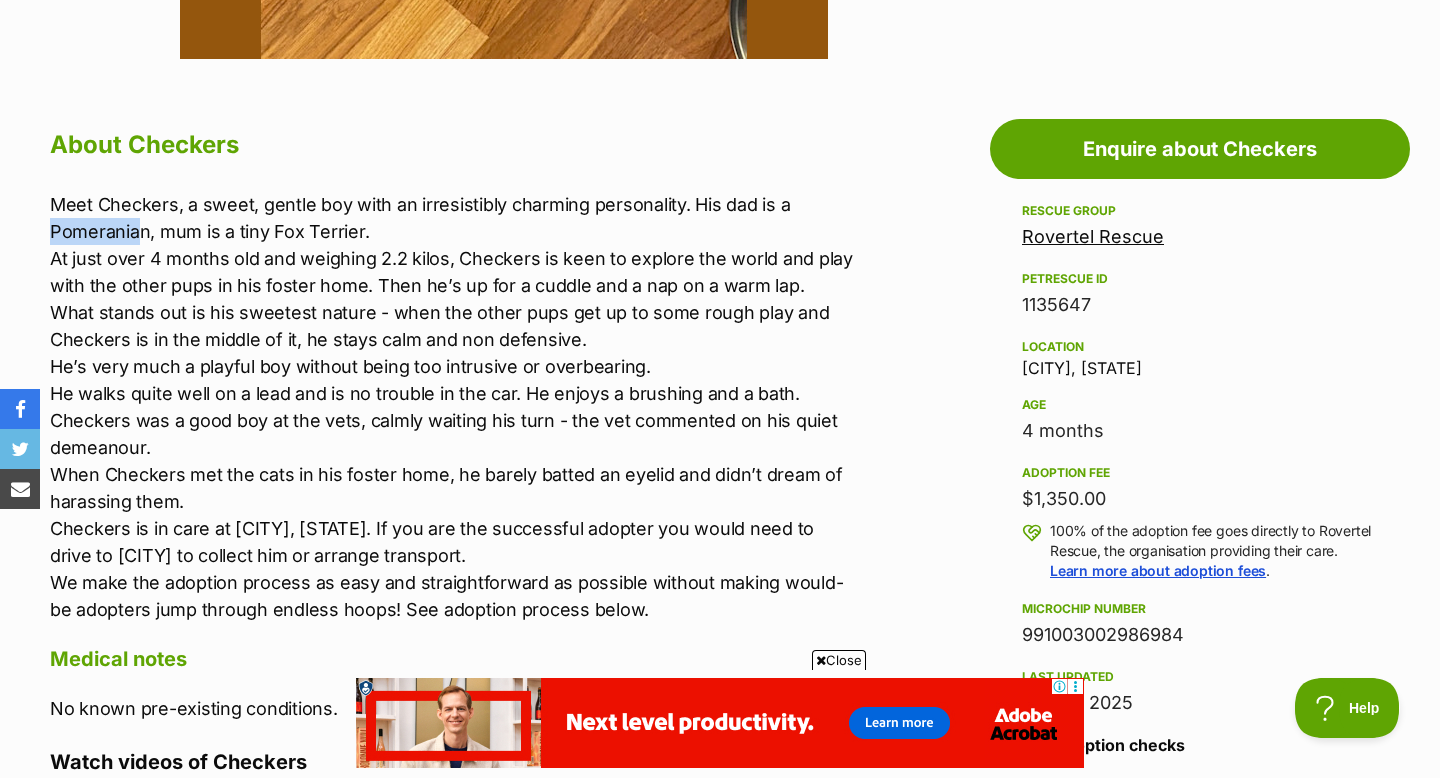 drag, startPoint x: 51, startPoint y: 230, endPoint x: 141, endPoint y: 230, distance: 90 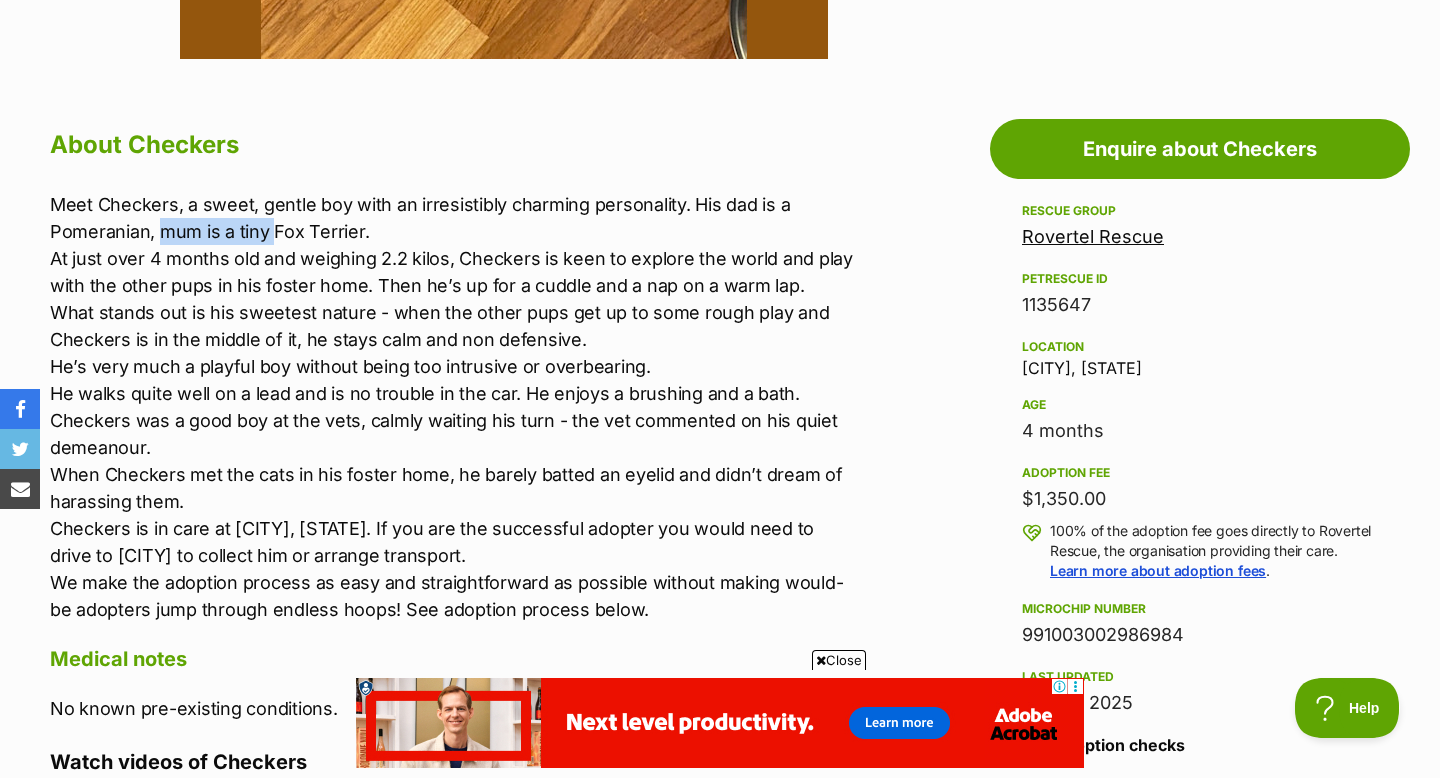 drag, startPoint x: 160, startPoint y: 233, endPoint x: 329, endPoint y: 233, distance: 169 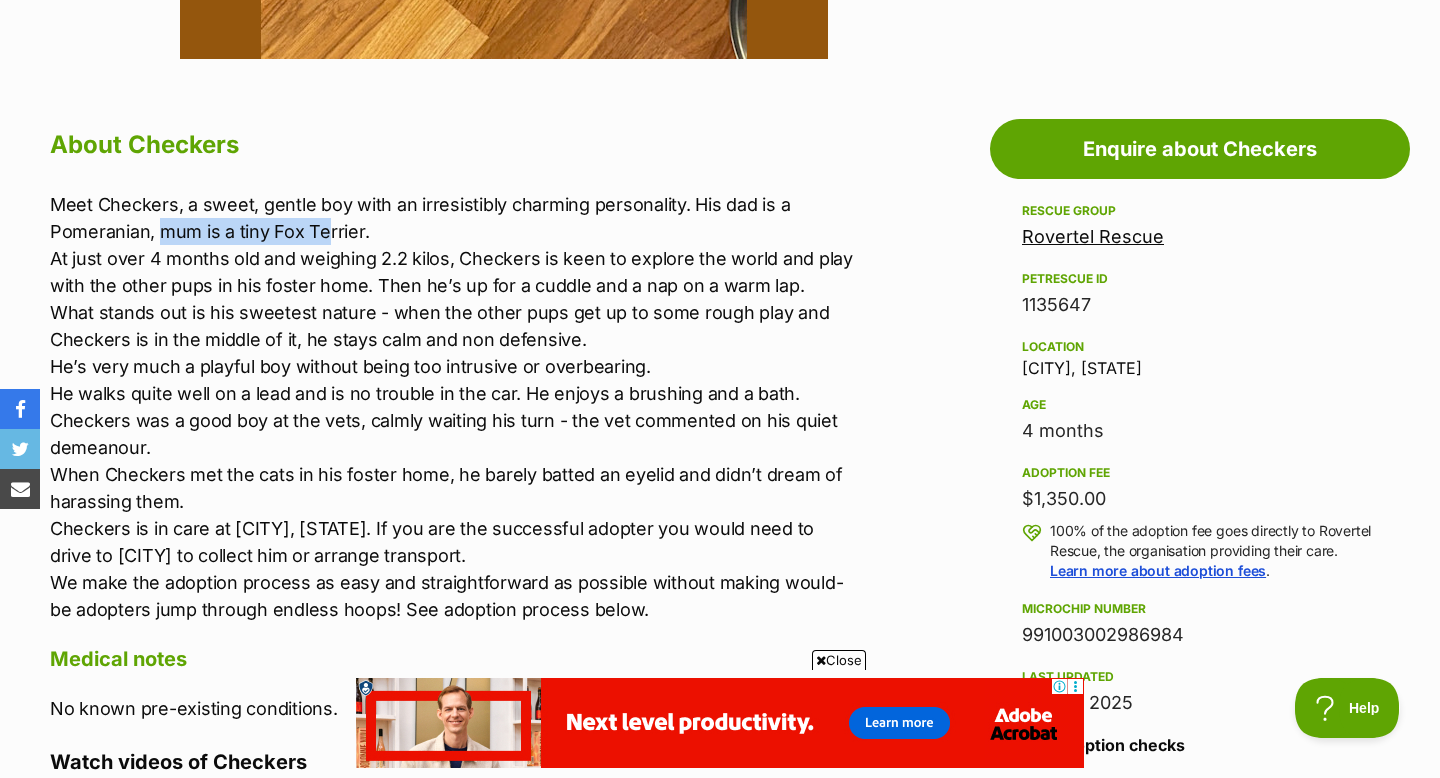 click on "Meet Checkers, a sweet, gentle boy with an irresistibly charming personality. His dad is a Pomeranian, mum is a tiny Fox Terrier.
At just over 4 months old and weighing 2.2 kilos, Checkers is keen to explore the world and play with the other pups in his foster home. Then he’s up for a cuddle and a nap on a warm lap.
What stands out is his sweetest nature - when the other pups get up to some rough play and Checkers is in the middle of it, he stays calm and non defensive.
He’s very much a playful boy without being too intrusive or overbearing.
He walks quite well on a lead and is no trouble in the car. He enjoys a brushing and a bath.
Checkers was a good boy at the vets, calmly waiting his turn - the vet commented on his quiet demeanour.
When Checkers met the cats in his foster home, he barely batted an eyelid and didn’t dream of harassing them.
Checkers is in care at Tamworth NSW. If you are the successful adopter you would need to drive to Tamworth to collect him or arrange transport." at bounding box center [454, 407] 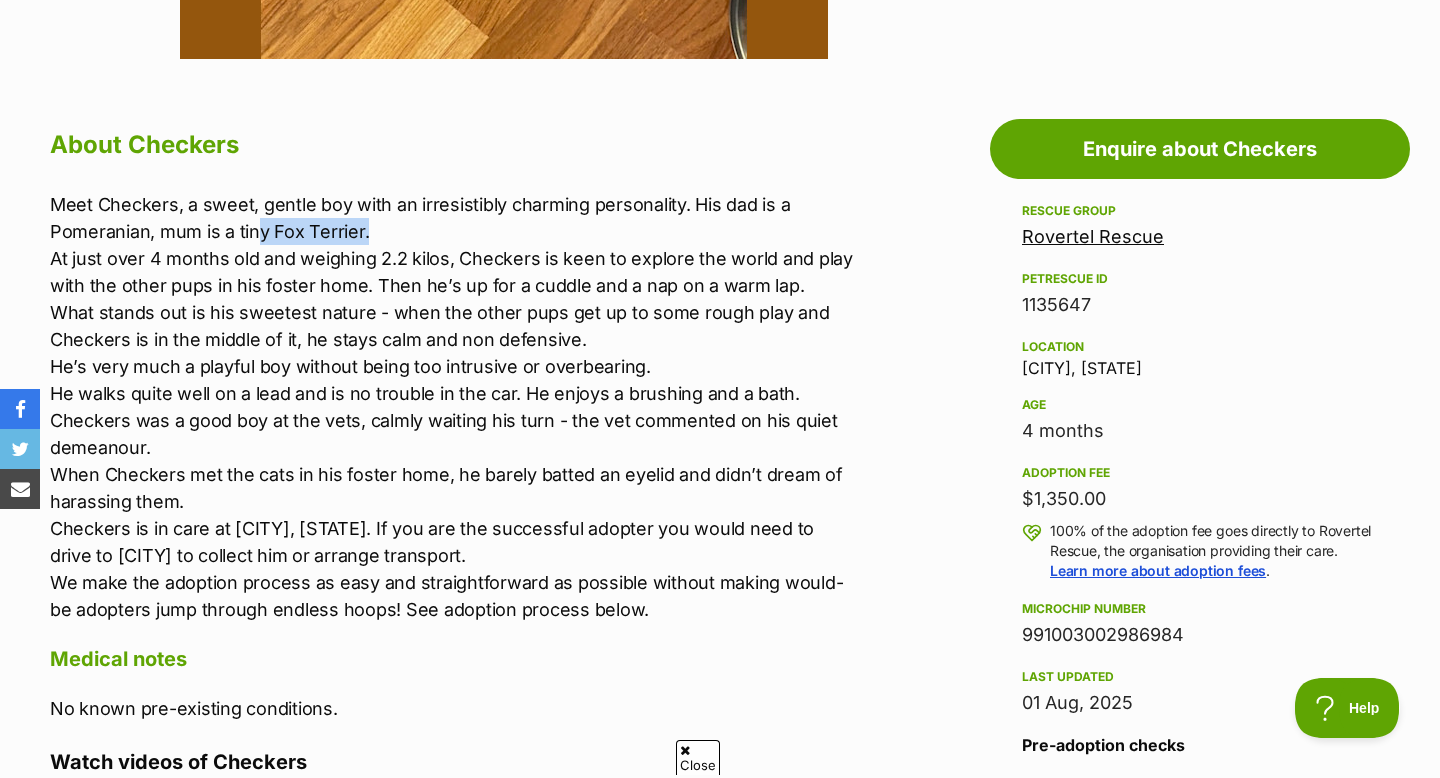 drag, startPoint x: 258, startPoint y: 238, endPoint x: 459, endPoint y: 238, distance: 201 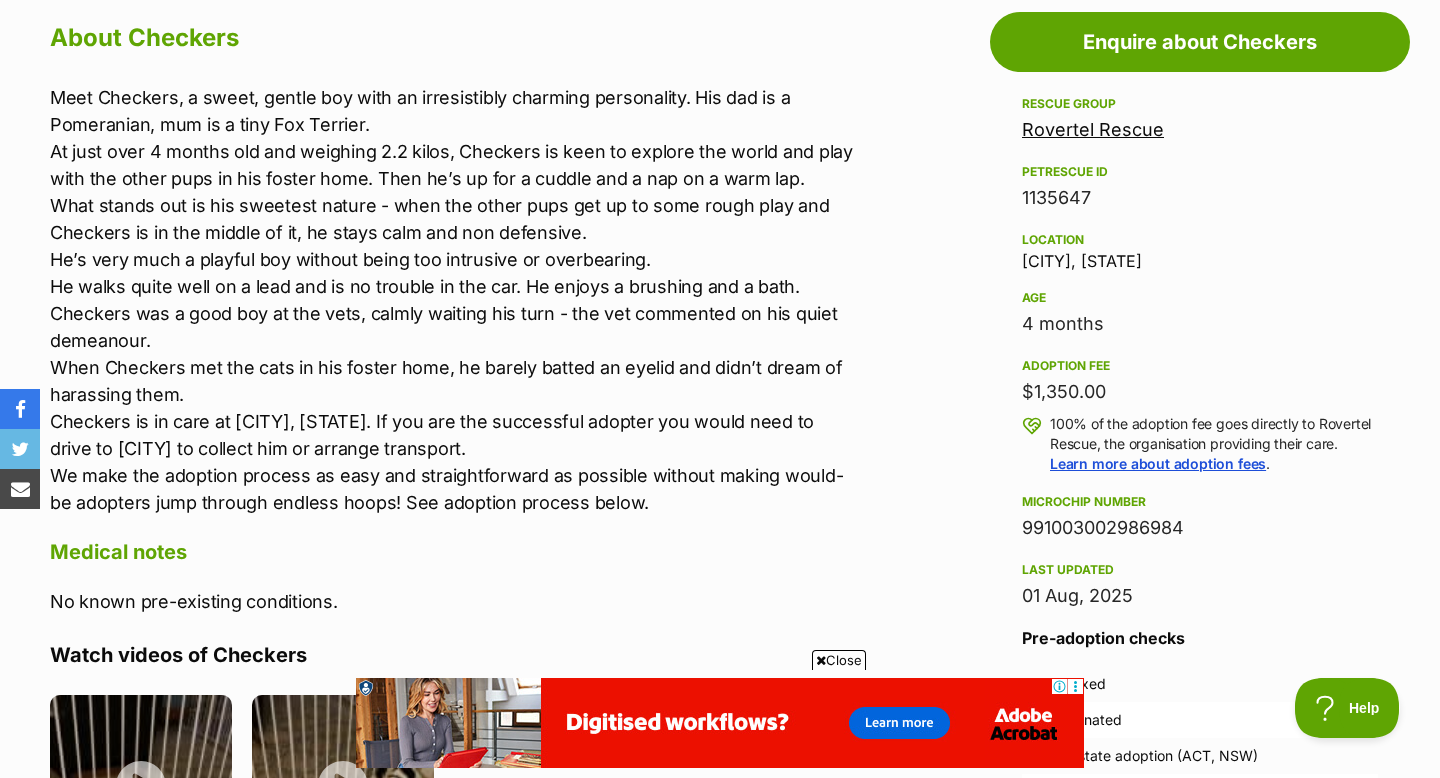 scroll, scrollTop: 1119, scrollLeft: 0, axis: vertical 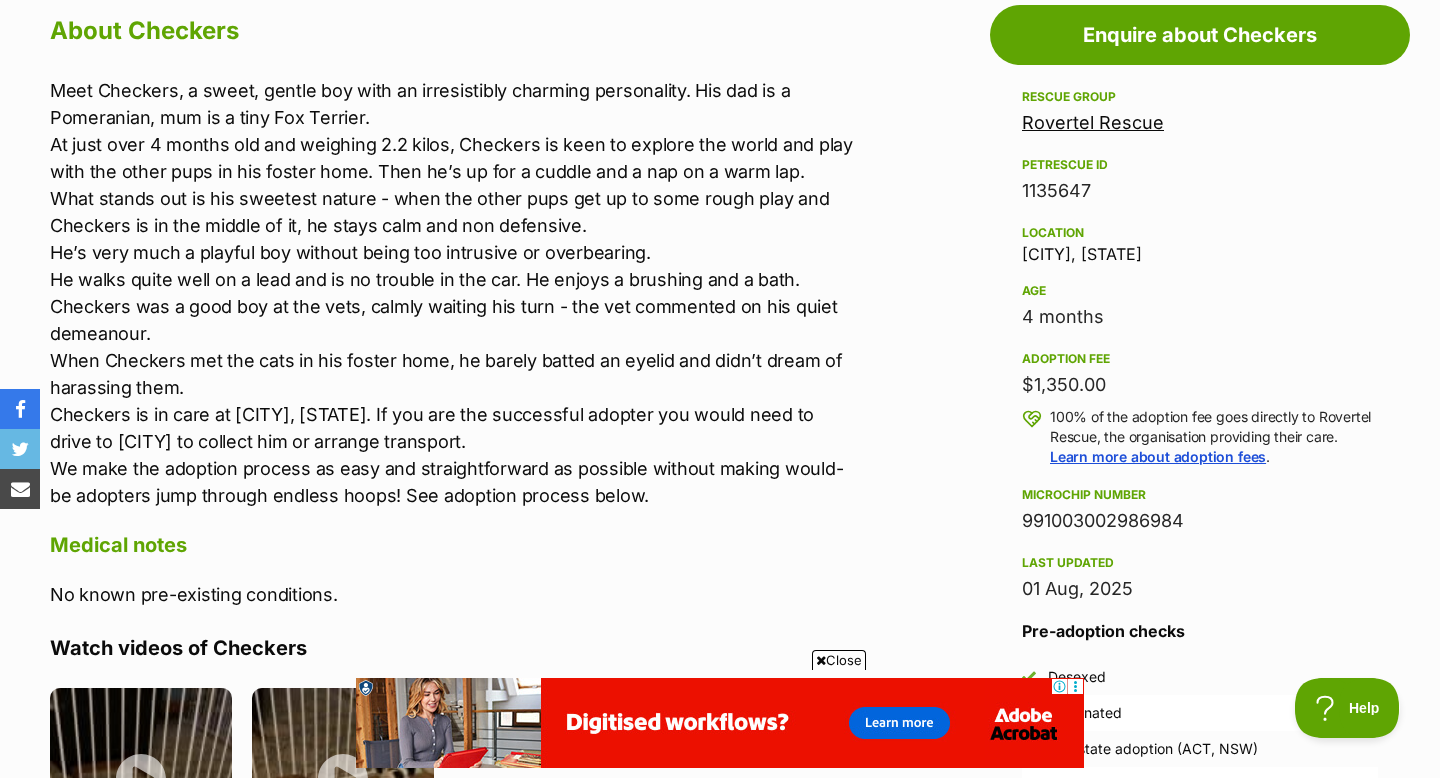 drag, startPoint x: 1026, startPoint y: 379, endPoint x: 1153, endPoint y: 379, distance: 127 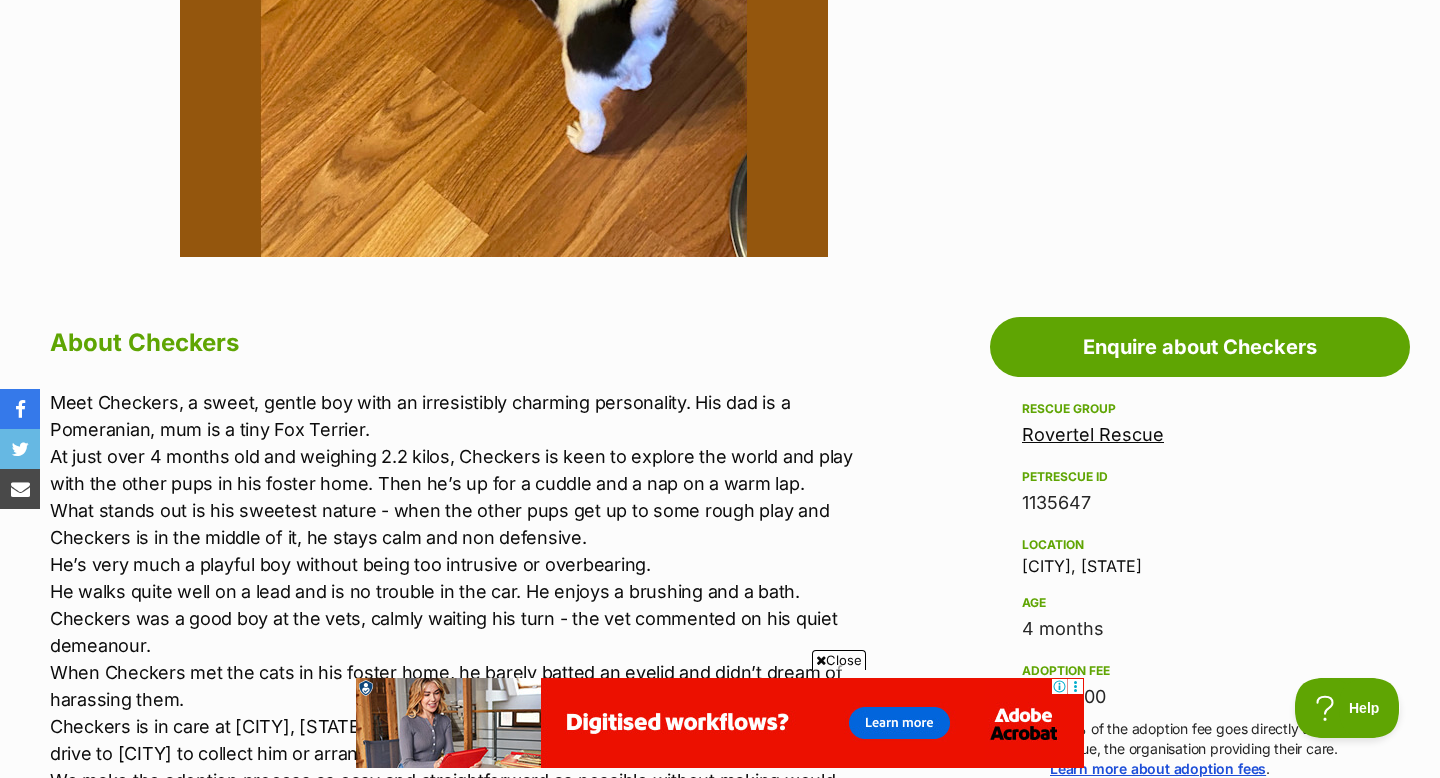 scroll, scrollTop: 0, scrollLeft: 0, axis: both 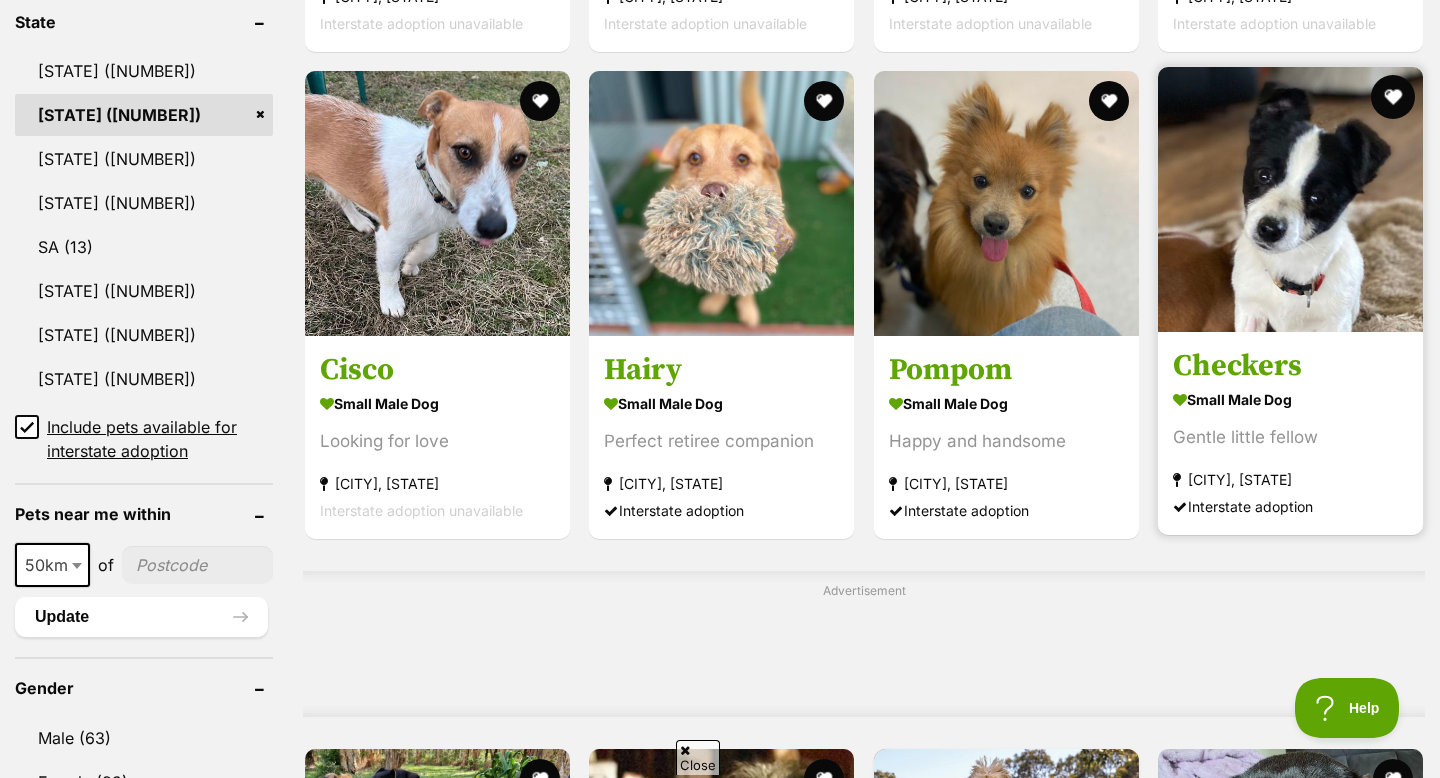 click at bounding box center (1393, 97) 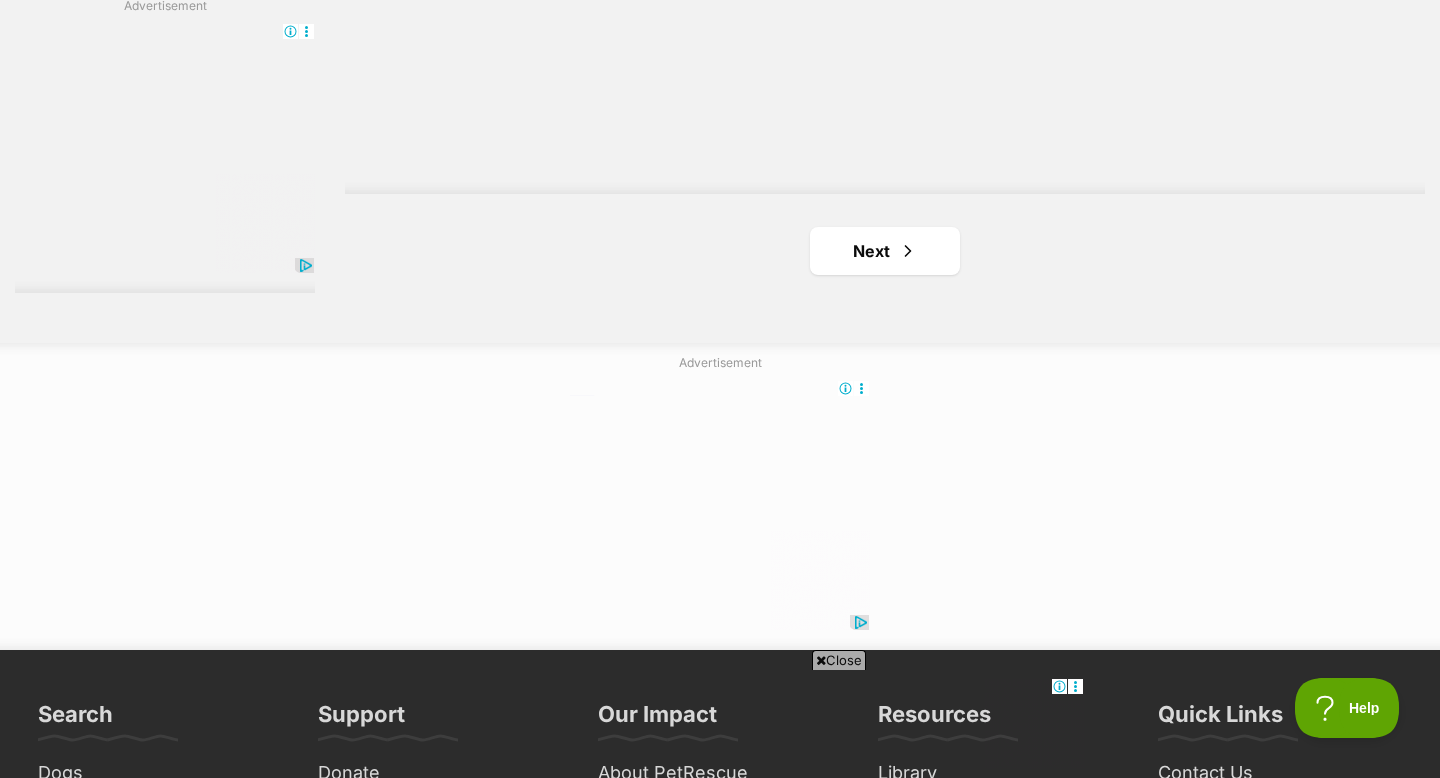 scroll, scrollTop: 3690, scrollLeft: 0, axis: vertical 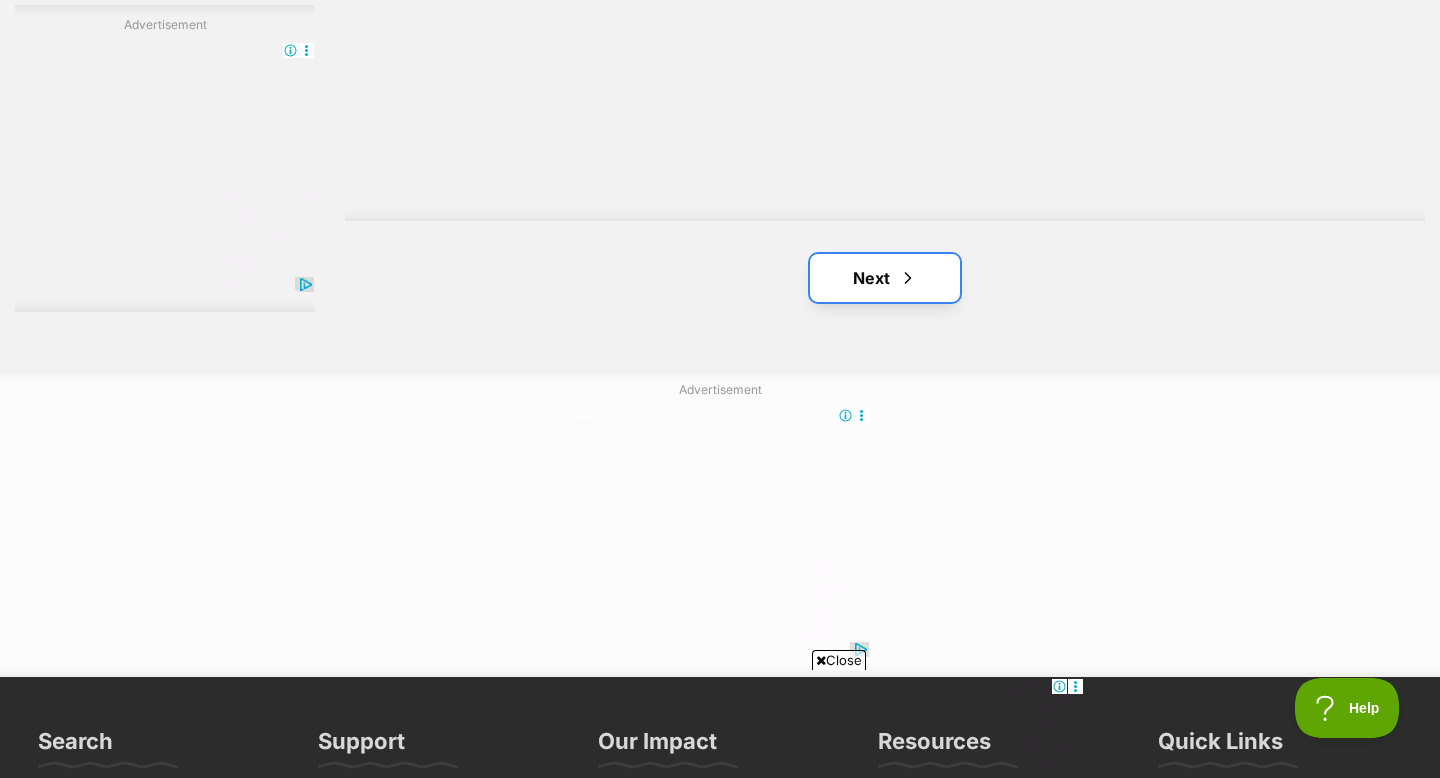 click at bounding box center [908, 278] 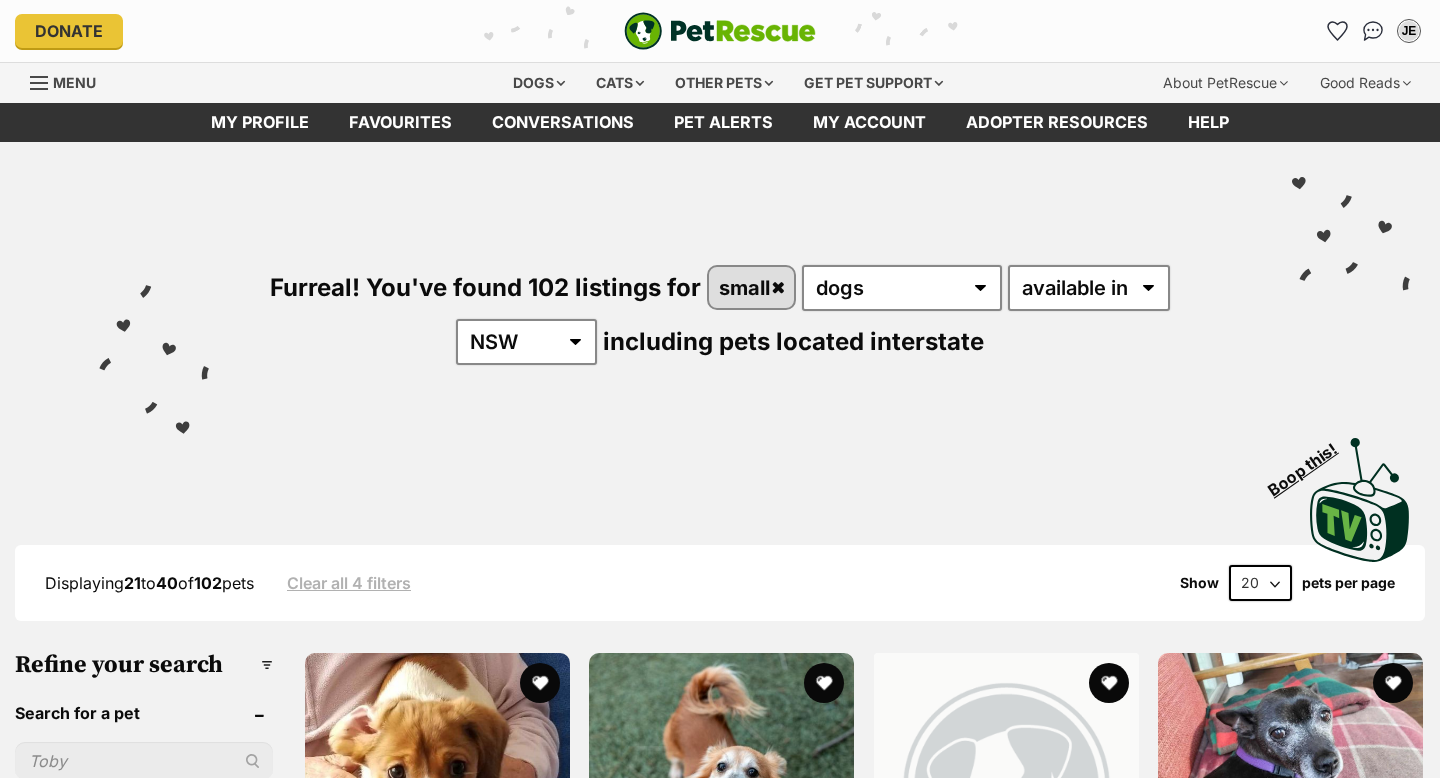 scroll, scrollTop: 0, scrollLeft: 0, axis: both 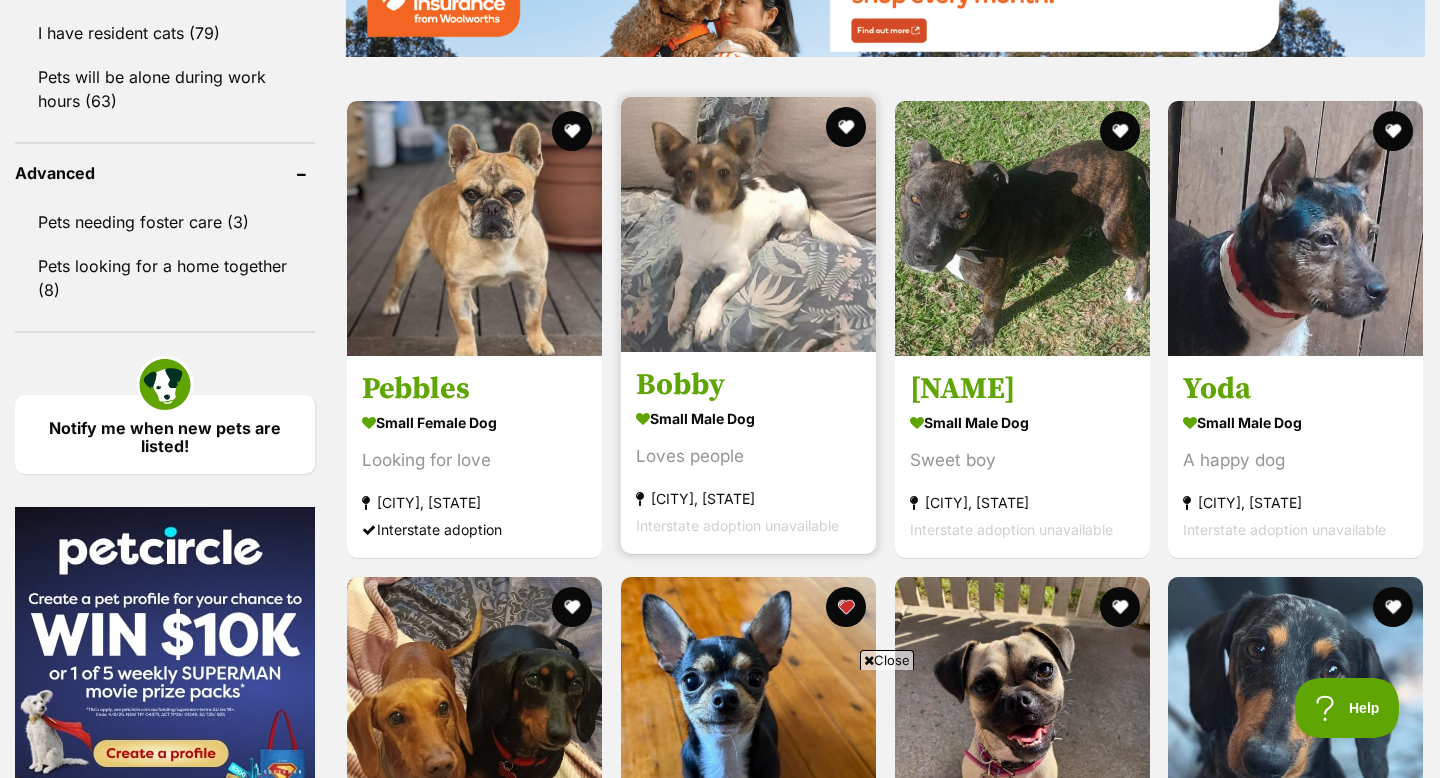 click on "Bobby" at bounding box center [748, 385] 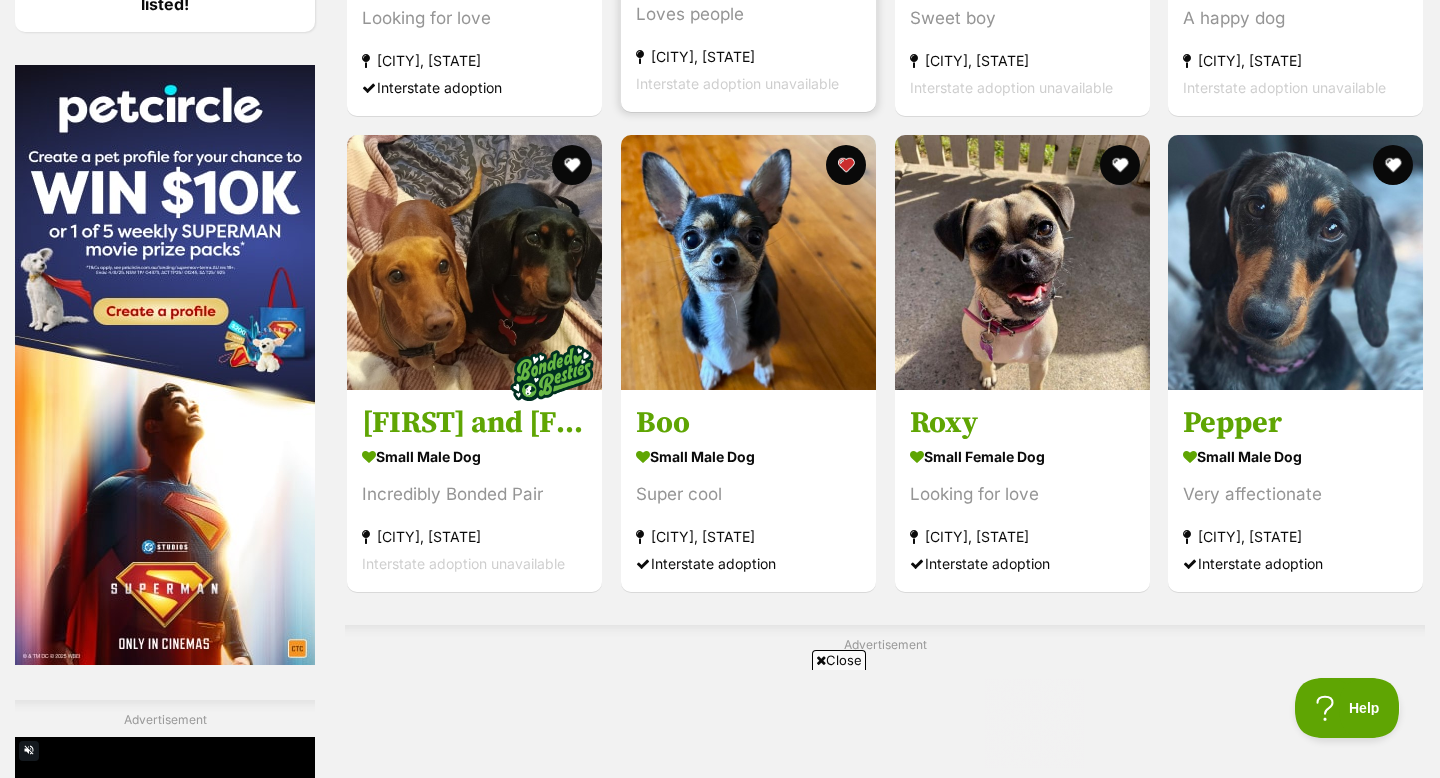 scroll, scrollTop: 0, scrollLeft: 0, axis: both 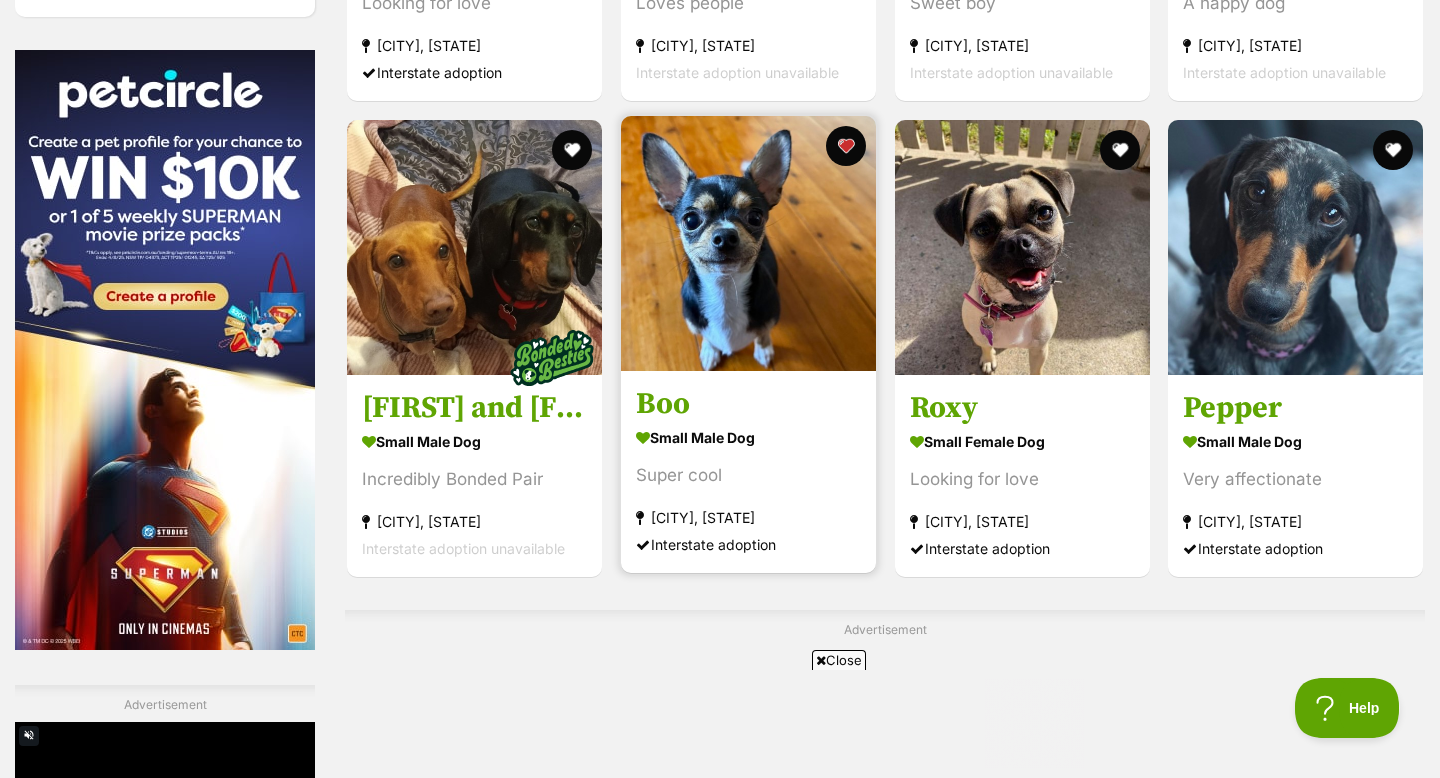 click on "Boo" at bounding box center (748, 405) 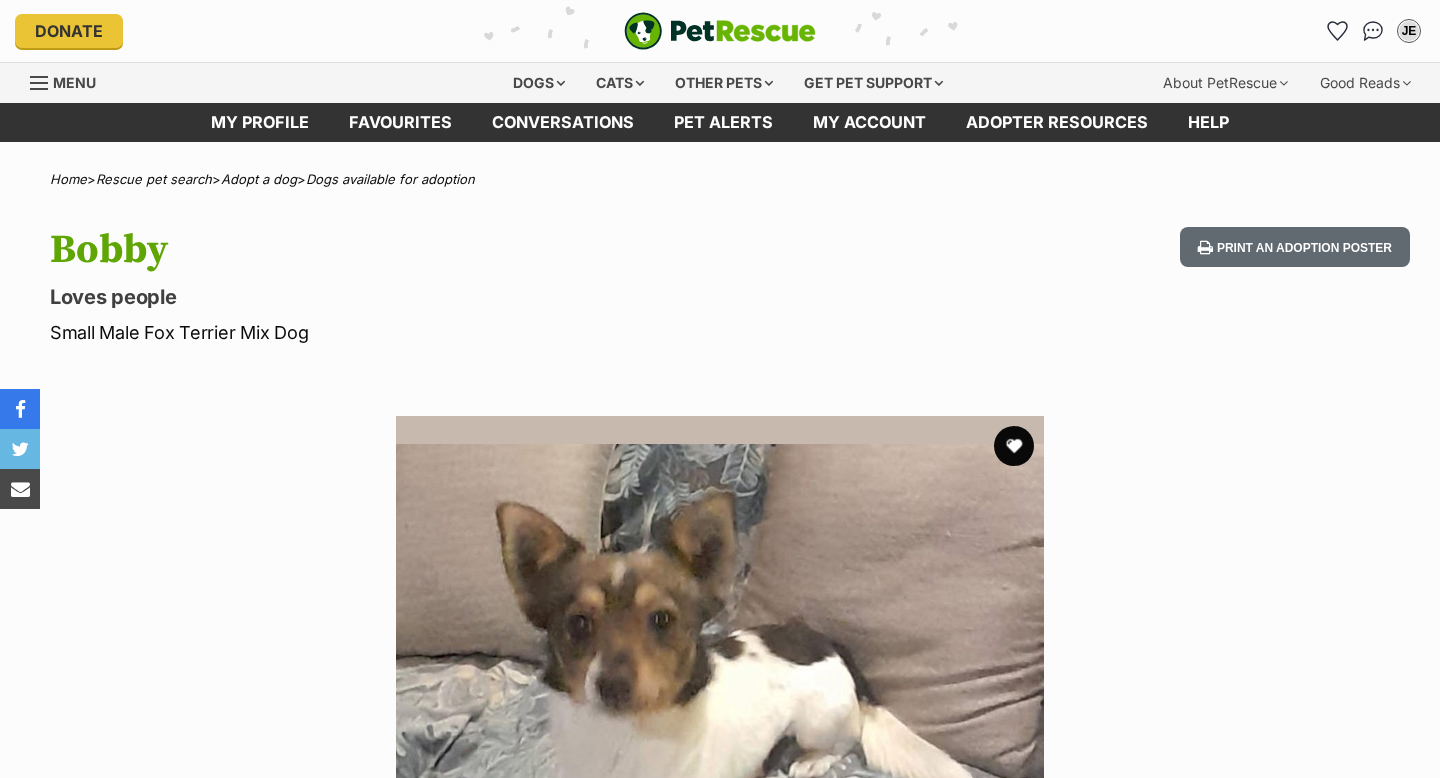 scroll, scrollTop: 0, scrollLeft: 0, axis: both 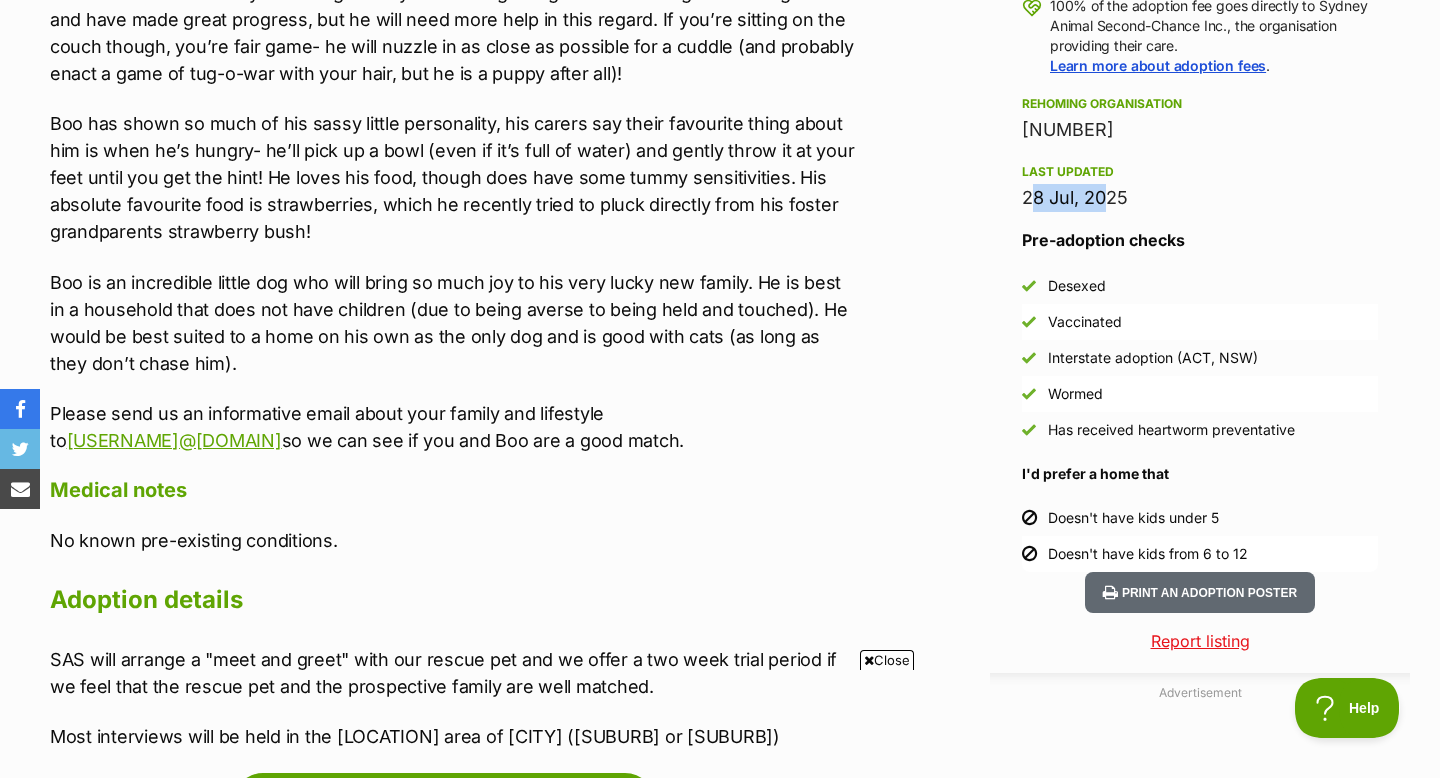 drag, startPoint x: 1014, startPoint y: 196, endPoint x: 1121, endPoint y: 196, distance: 107 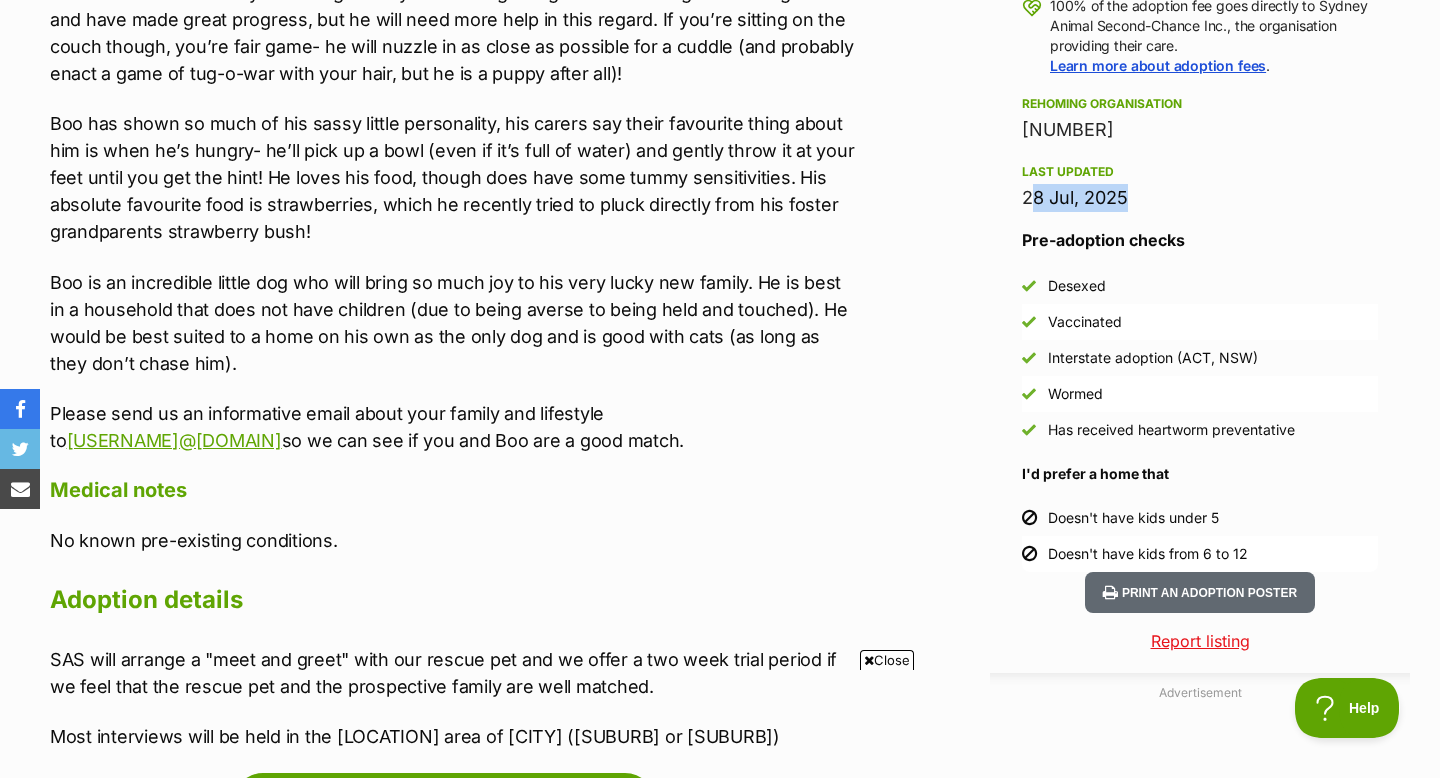 click on "28 Jul, 2025" at bounding box center [1200, 198] 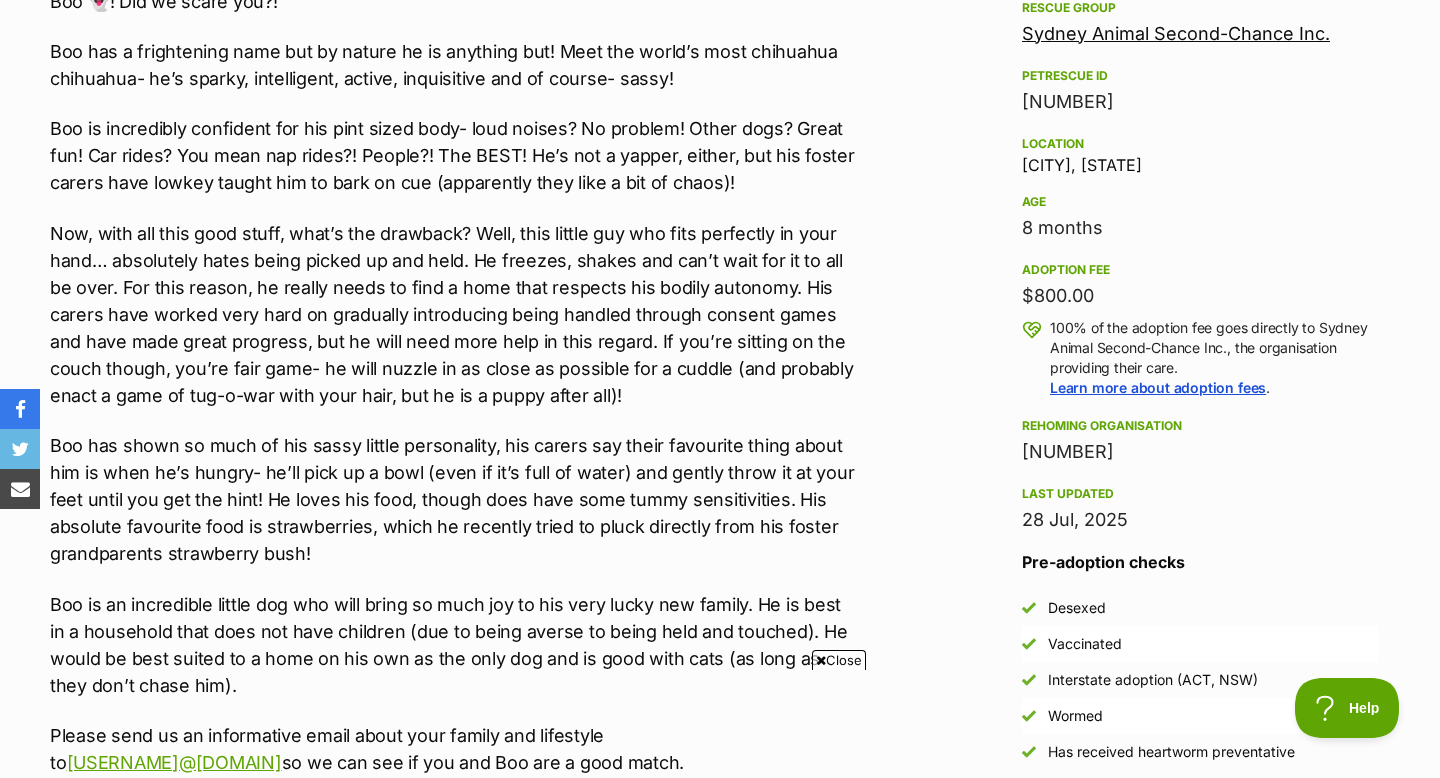 scroll, scrollTop: 0, scrollLeft: 0, axis: both 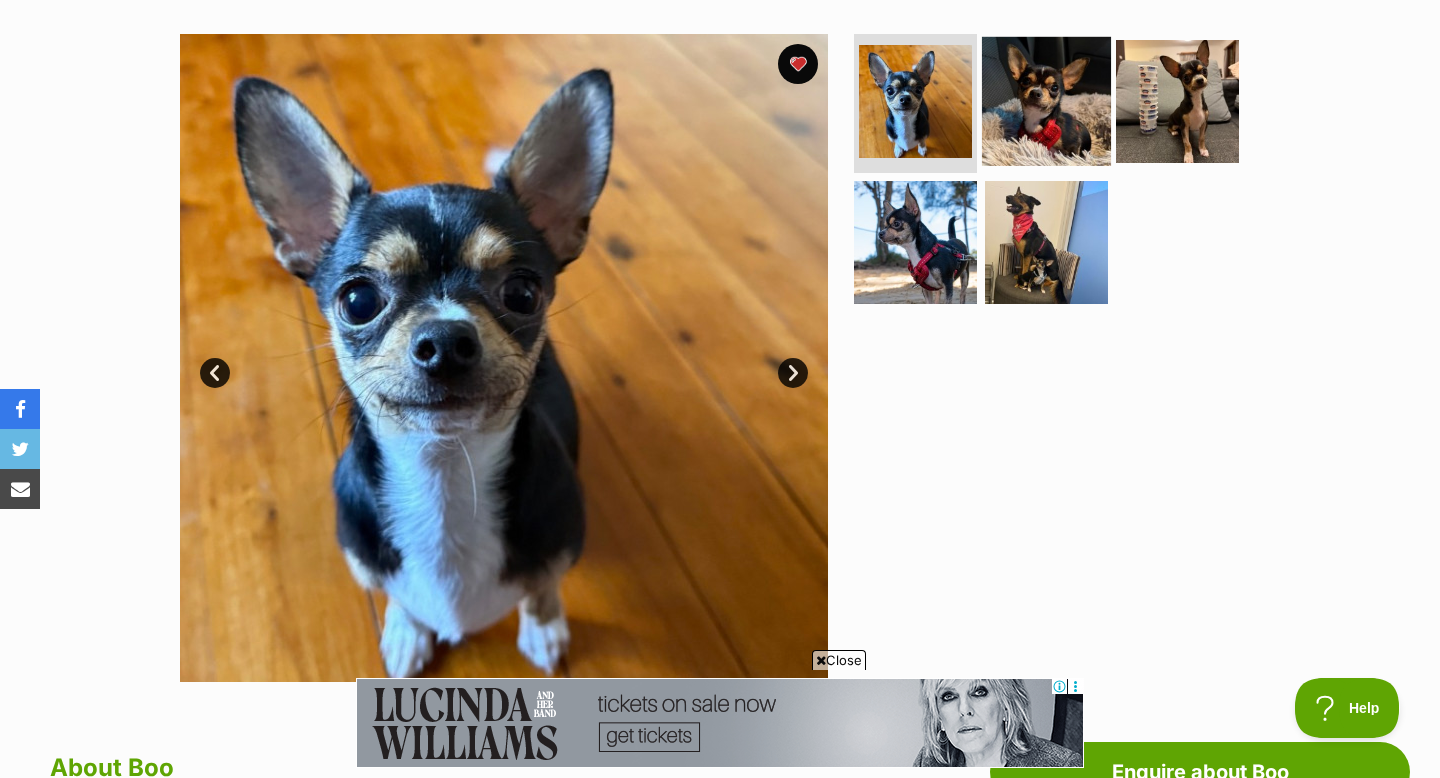 click at bounding box center [1046, 100] 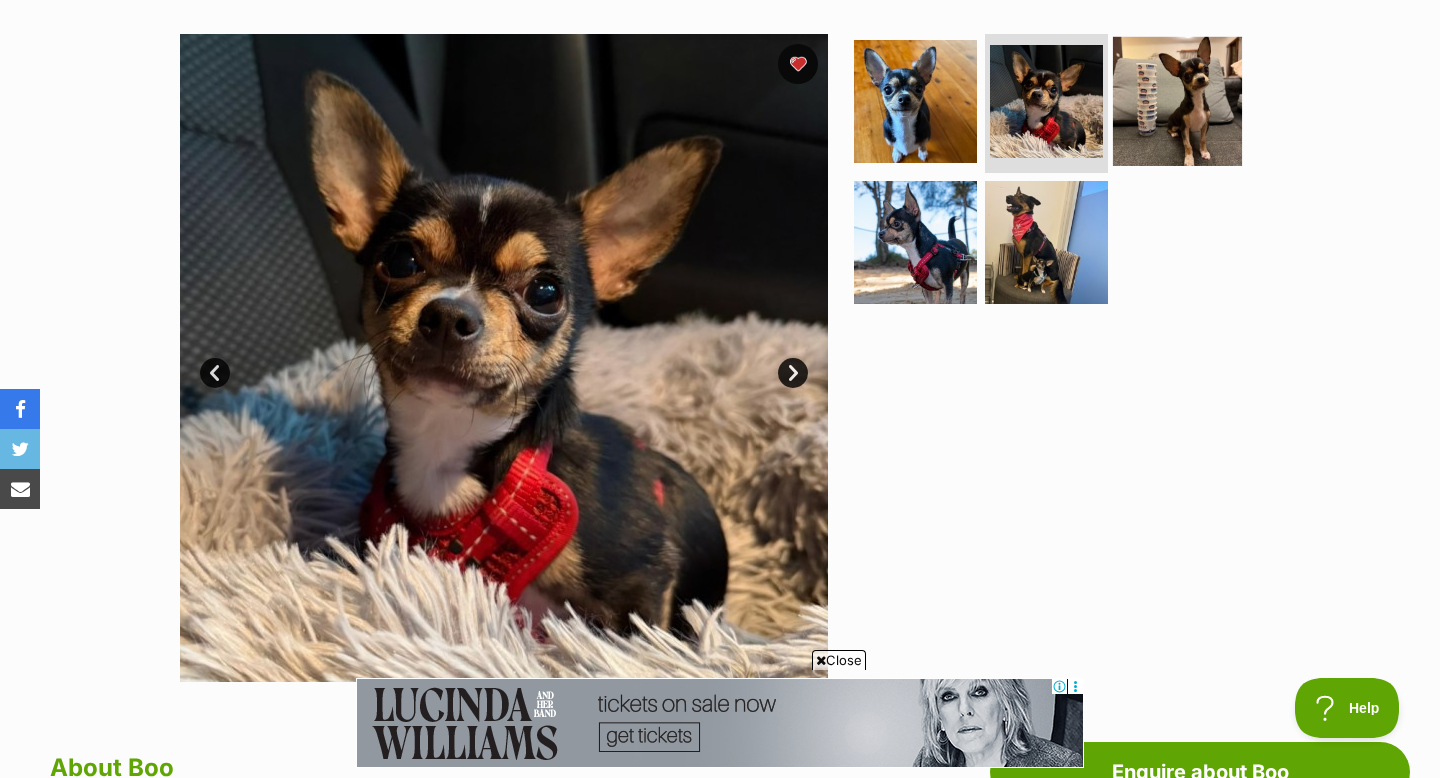 click at bounding box center [1177, 100] 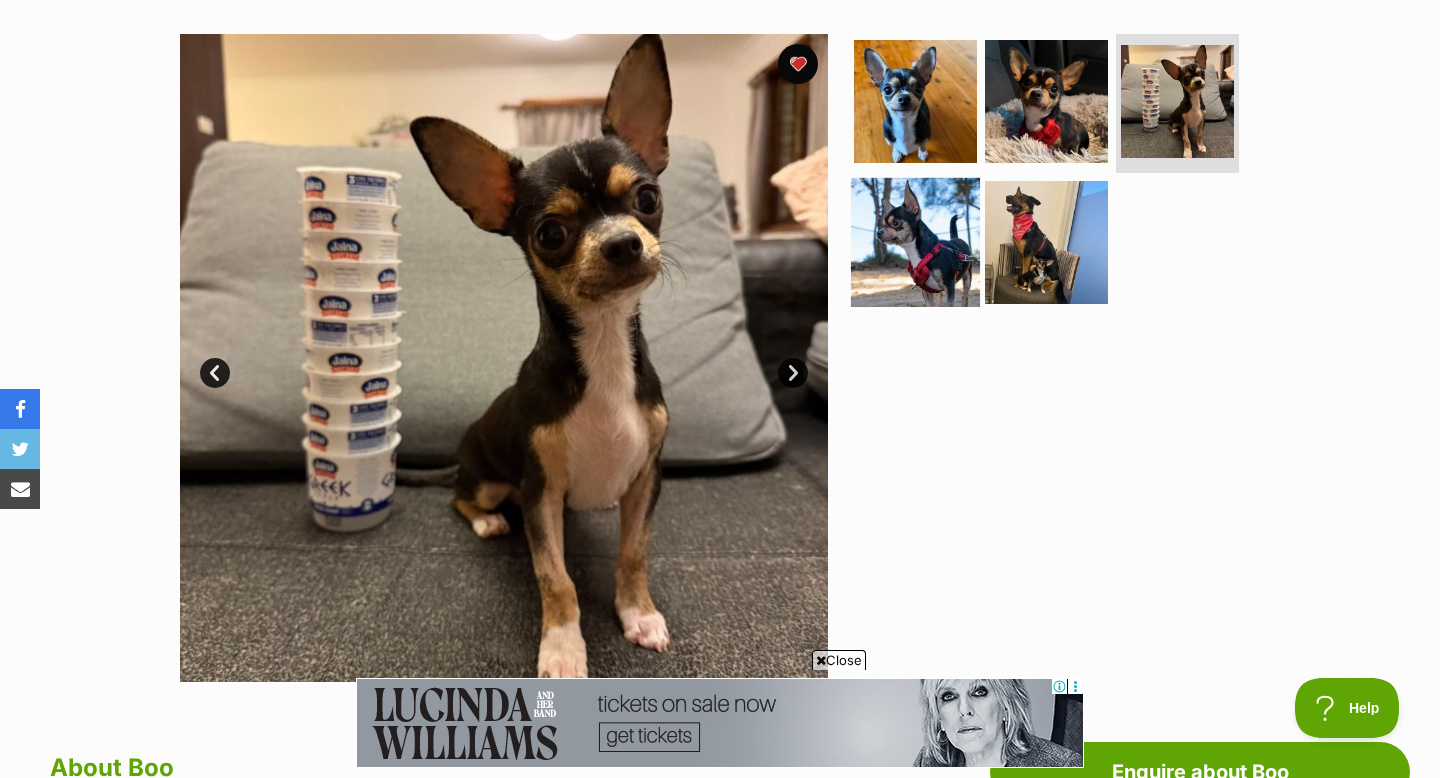 click at bounding box center (915, 242) 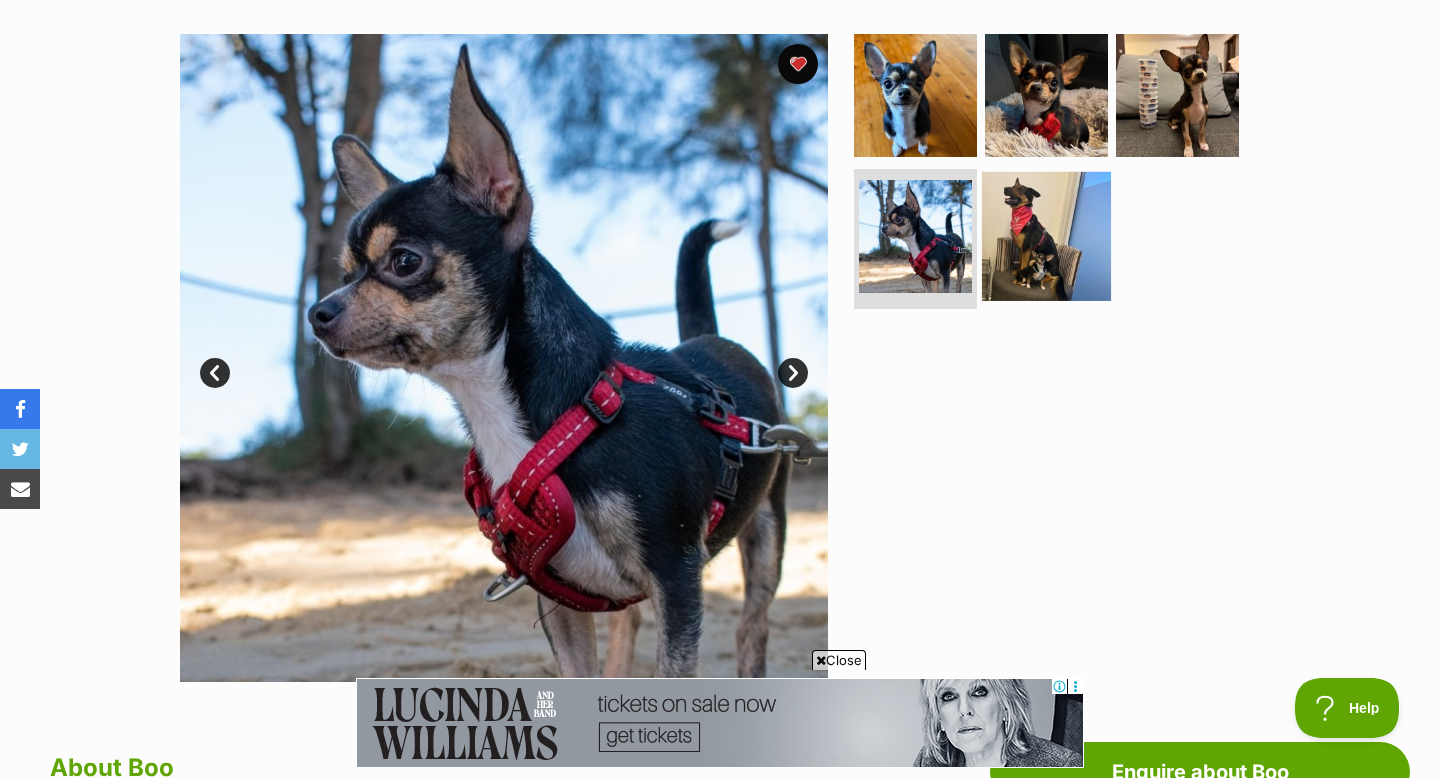 click at bounding box center (1046, 236) 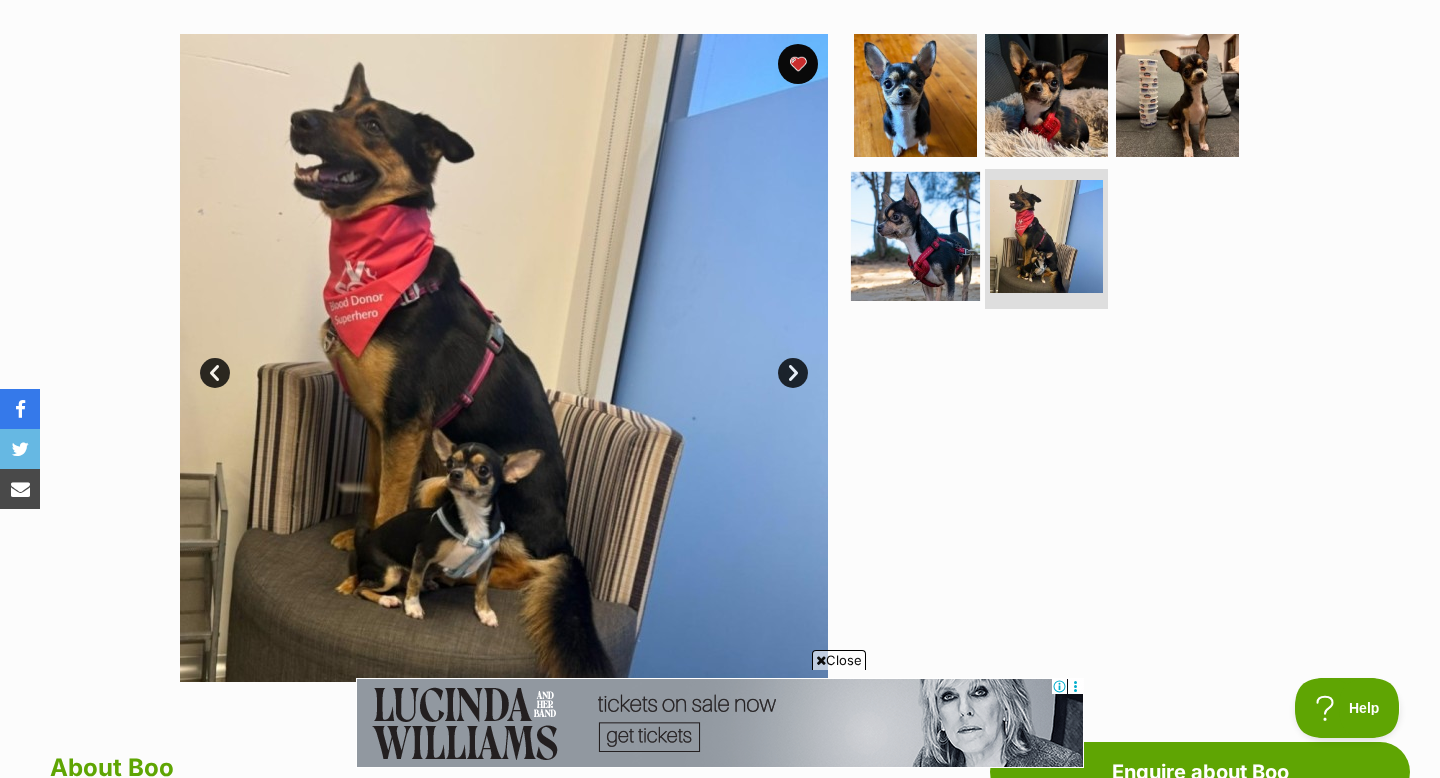click at bounding box center [915, 236] 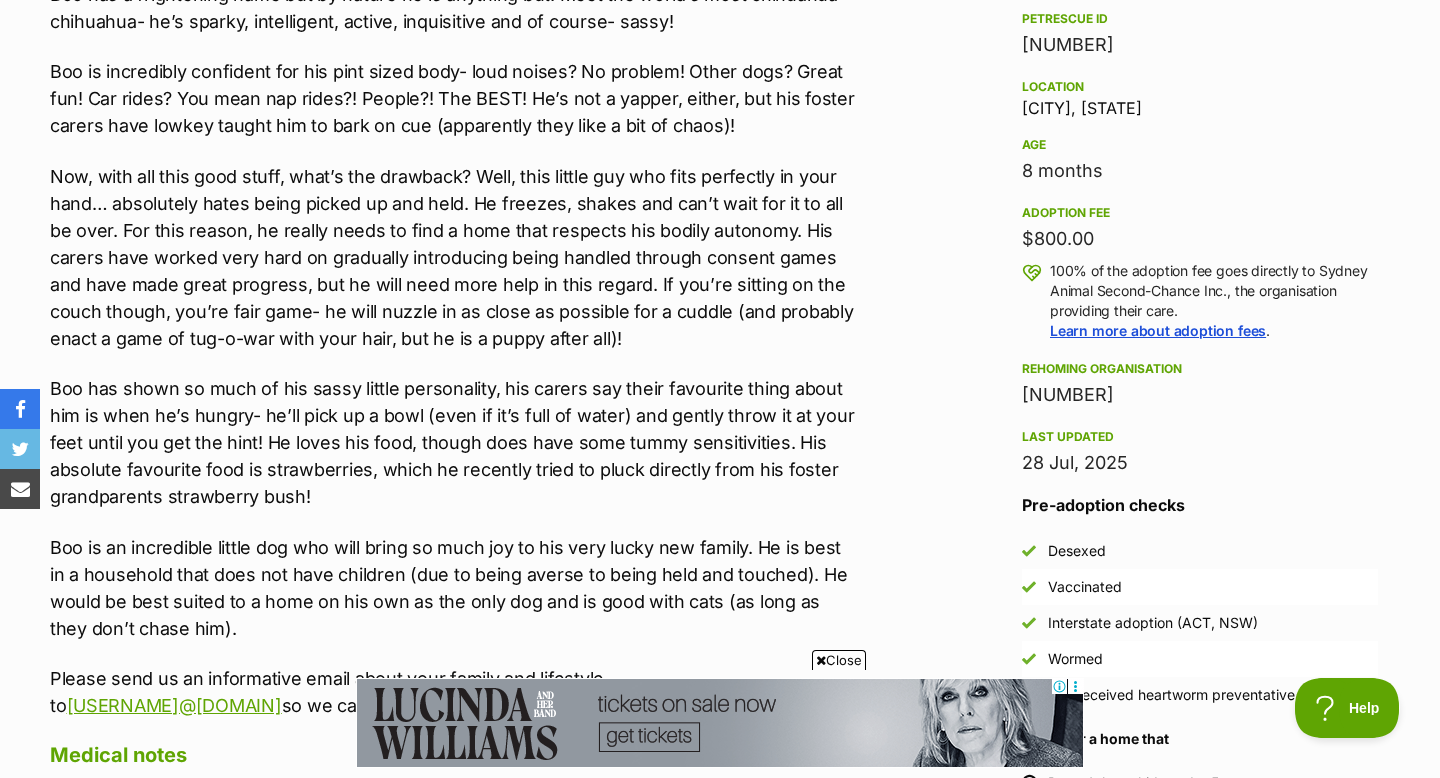 scroll, scrollTop: 1255, scrollLeft: 0, axis: vertical 